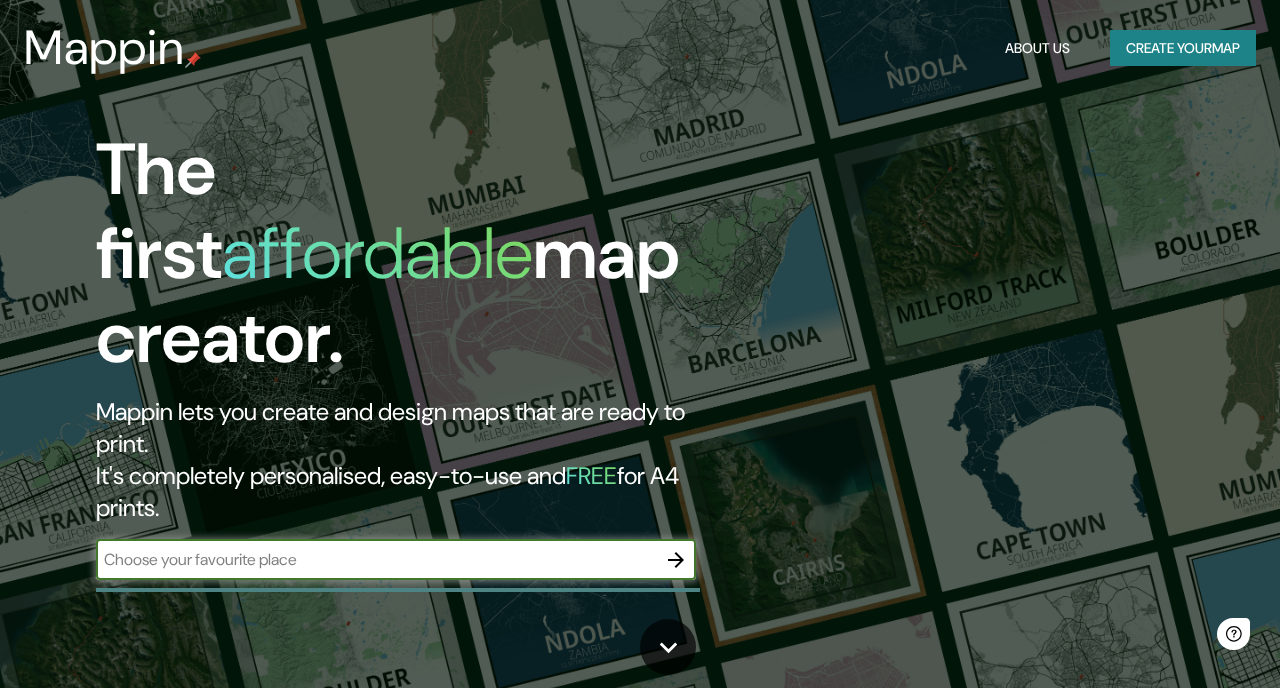 scroll, scrollTop: 0, scrollLeft: 0, axis: both 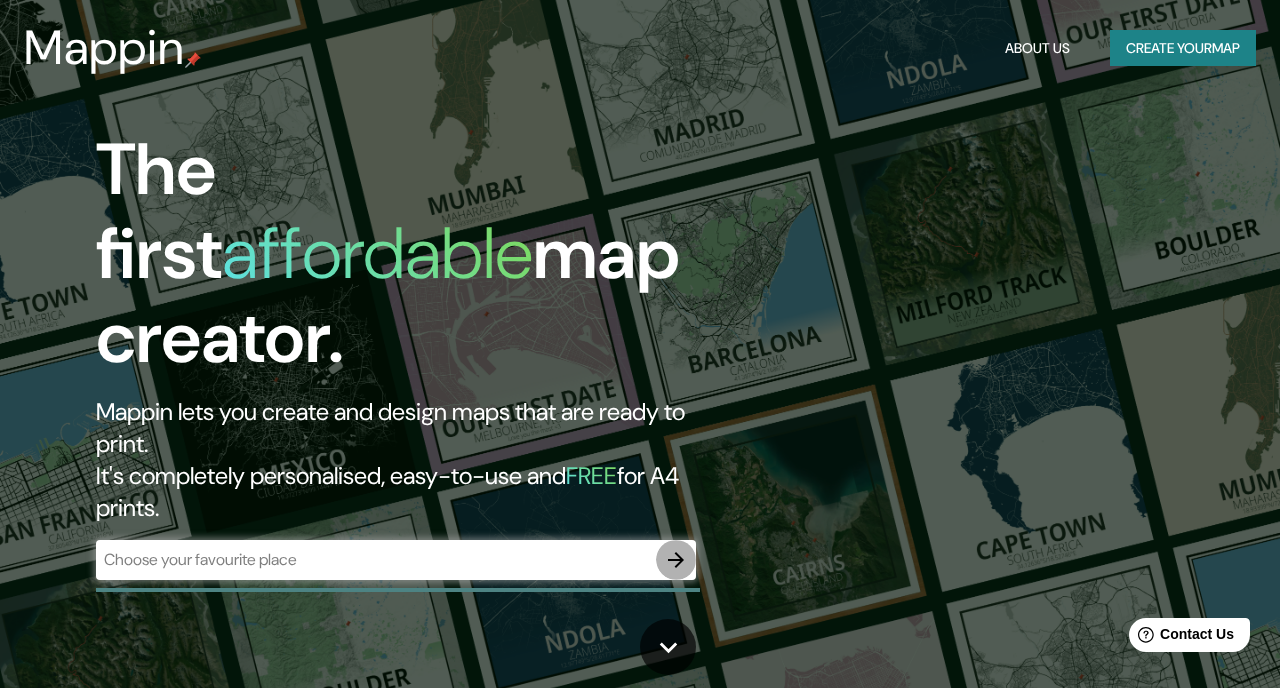 click 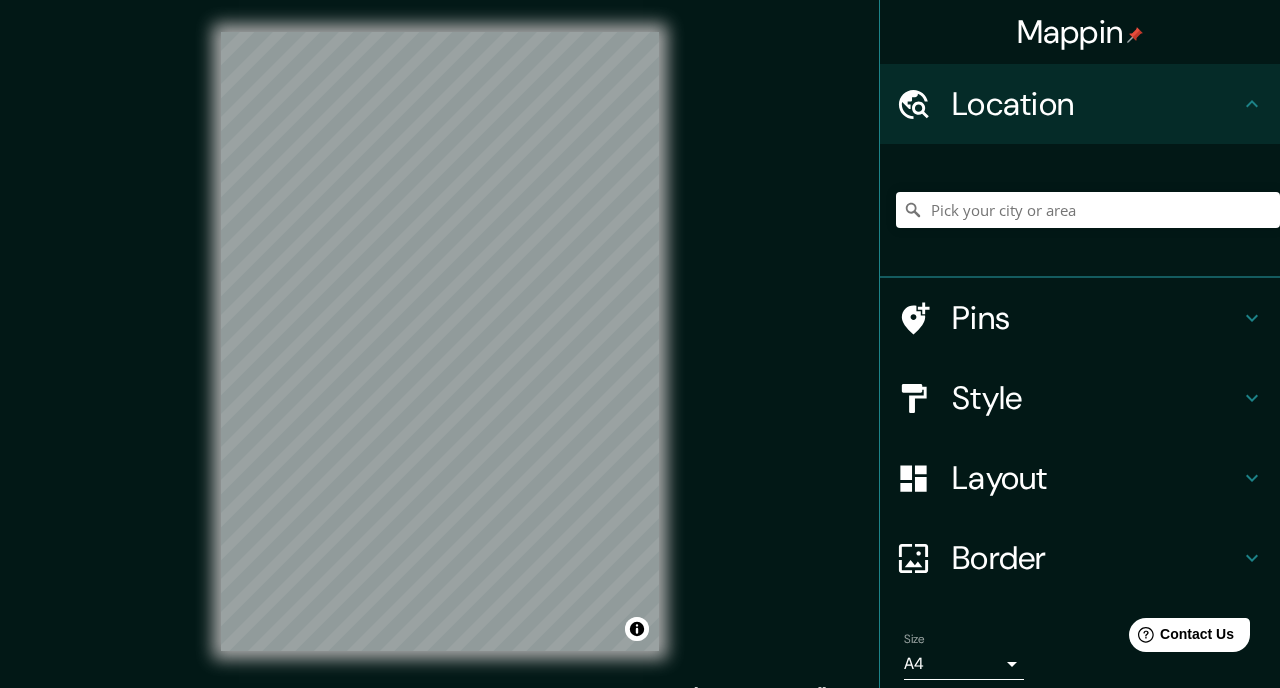 click on "Mappin Location Pins Style Layout Border Choose a border.  Hint : you can make layers of the frame opaque to create some cool effects. None Simple Transparent Fancy Size A4 single Create your map © Mapbox   © OpenStreetMap   Improve this map Any problems, suggestions, or concerns please email    [EMAIL_ADDRESS][DOMAIN_NAME] . . ." at bounding box center (640, 357) 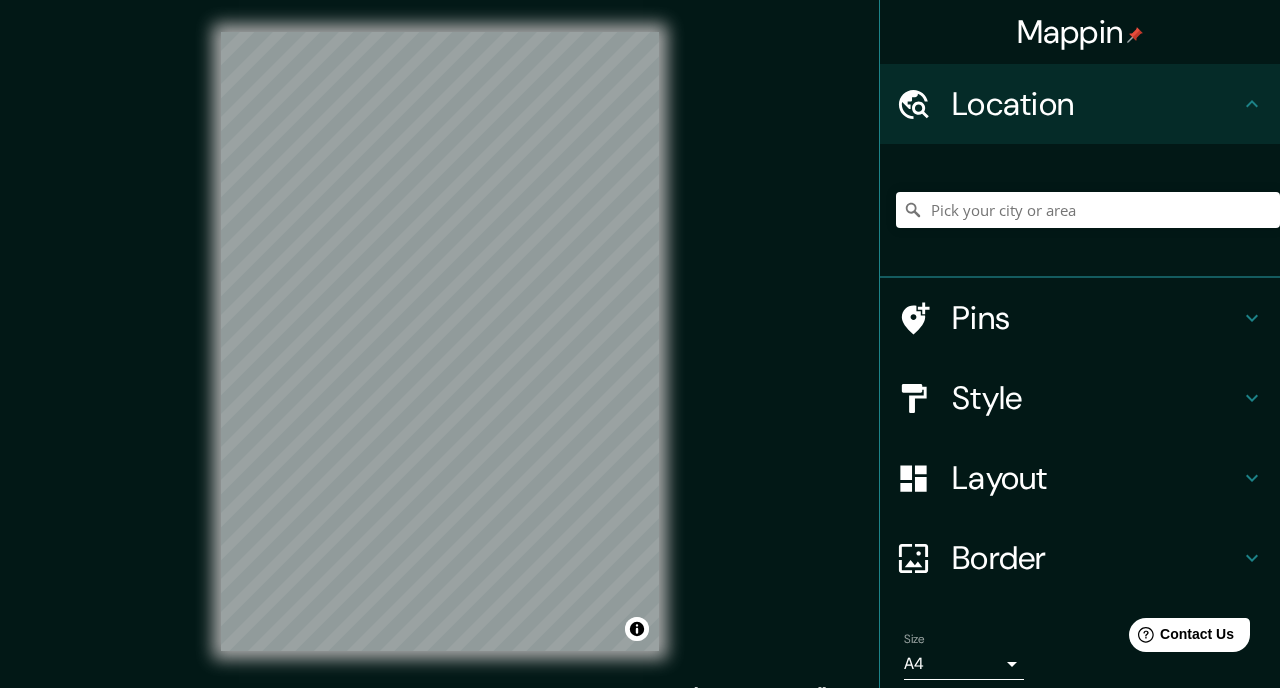 click on "© Mapbox   © OpenStreetMap   Improve this map" at bounding box center (440, 341) 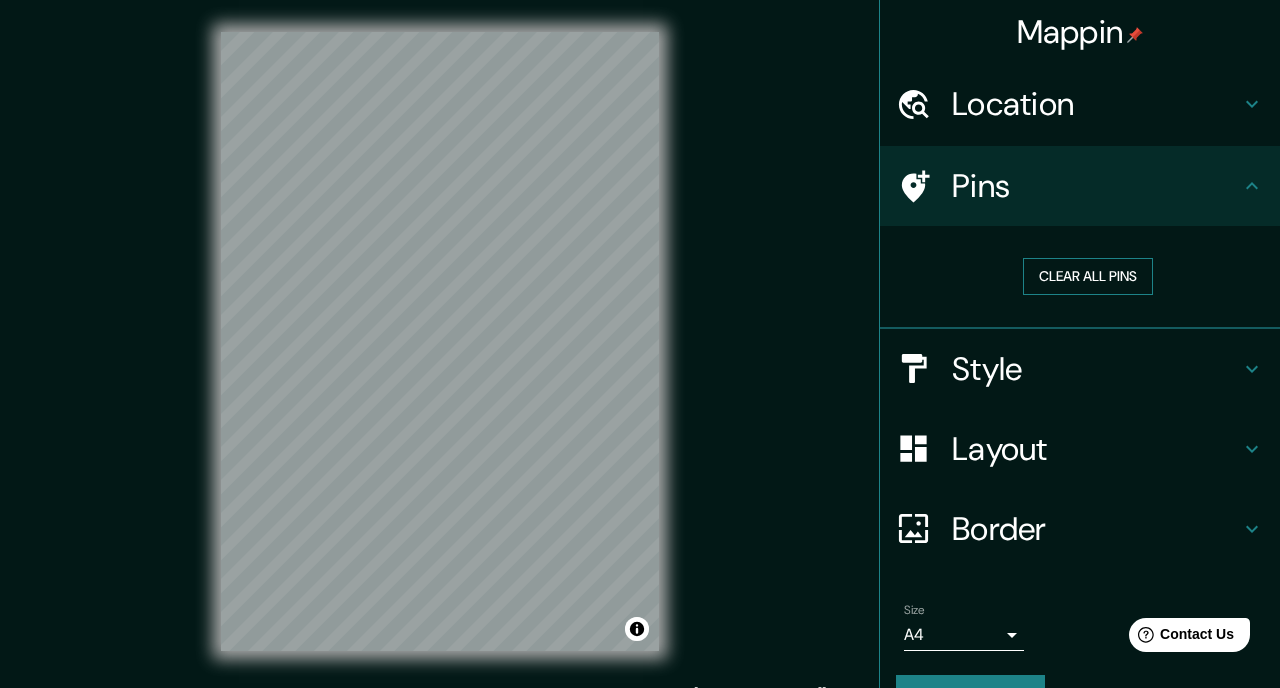 click on "Clear all pins" at bounding box center (1088, 276) 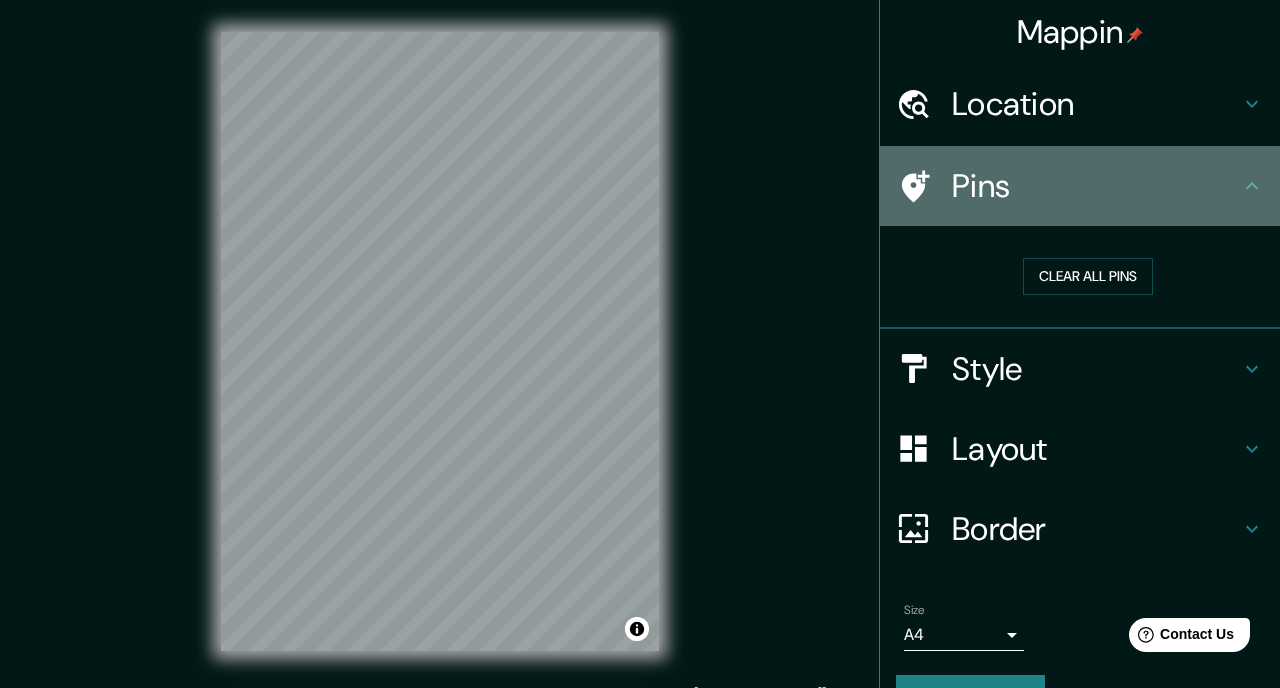 click on "Pins" at bounding box center [1080, 186] 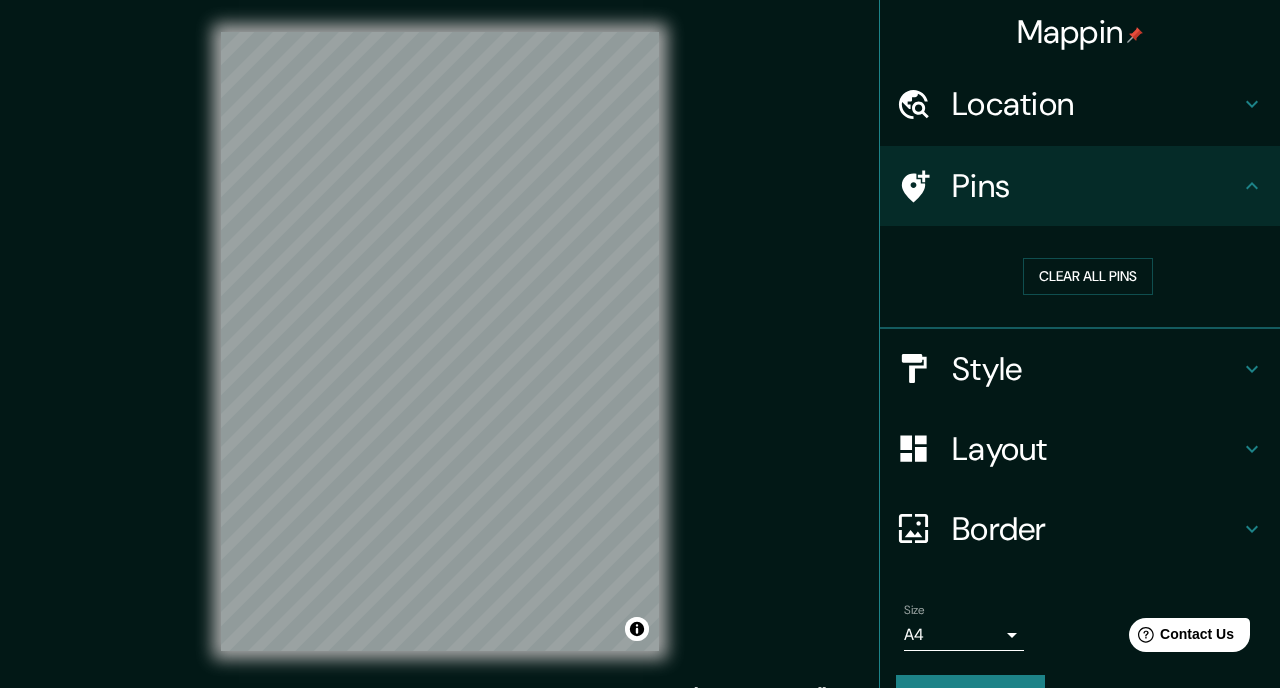 click on "Mappin Location Pins Clear all pins Style Layout Border Choose a border.  Hint : you can make layers of the frame opaque to create some cool effects. None Simple Transparent Fancy Size A4 single Create your map © Mapbox   © OpenStreetMap   Improve this map Any problems, suggestions, or concerns please email    [EMAIL_ADDRESS][DOMAIN_NAME] . . ." at bounding box center [640, 357] 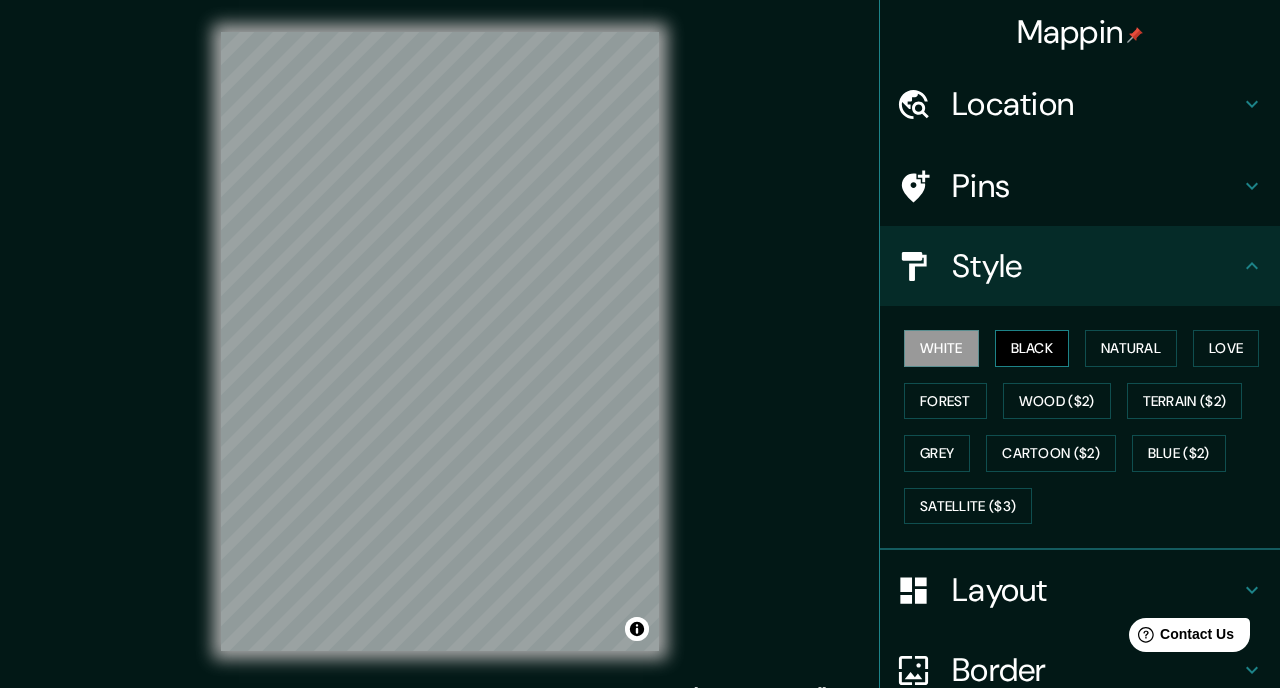 click on "Black" at bounding box center (1032, 348) 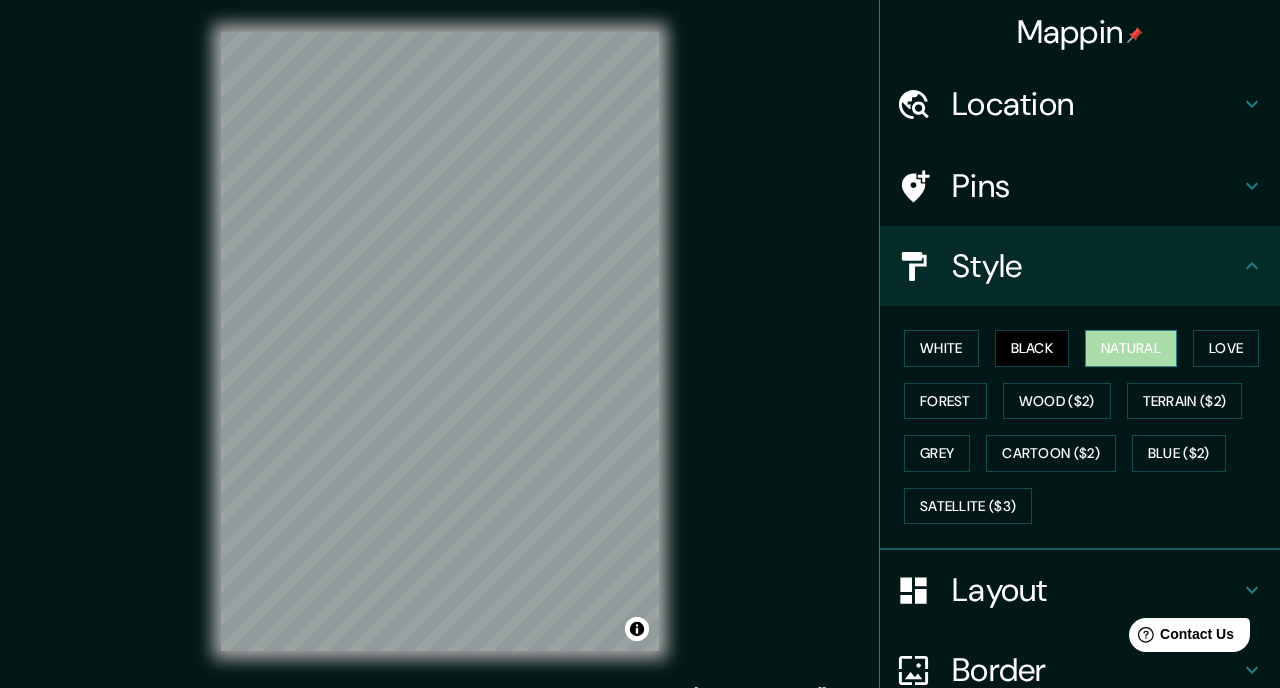 click on "Natural" at bounding box center [1131, 348] 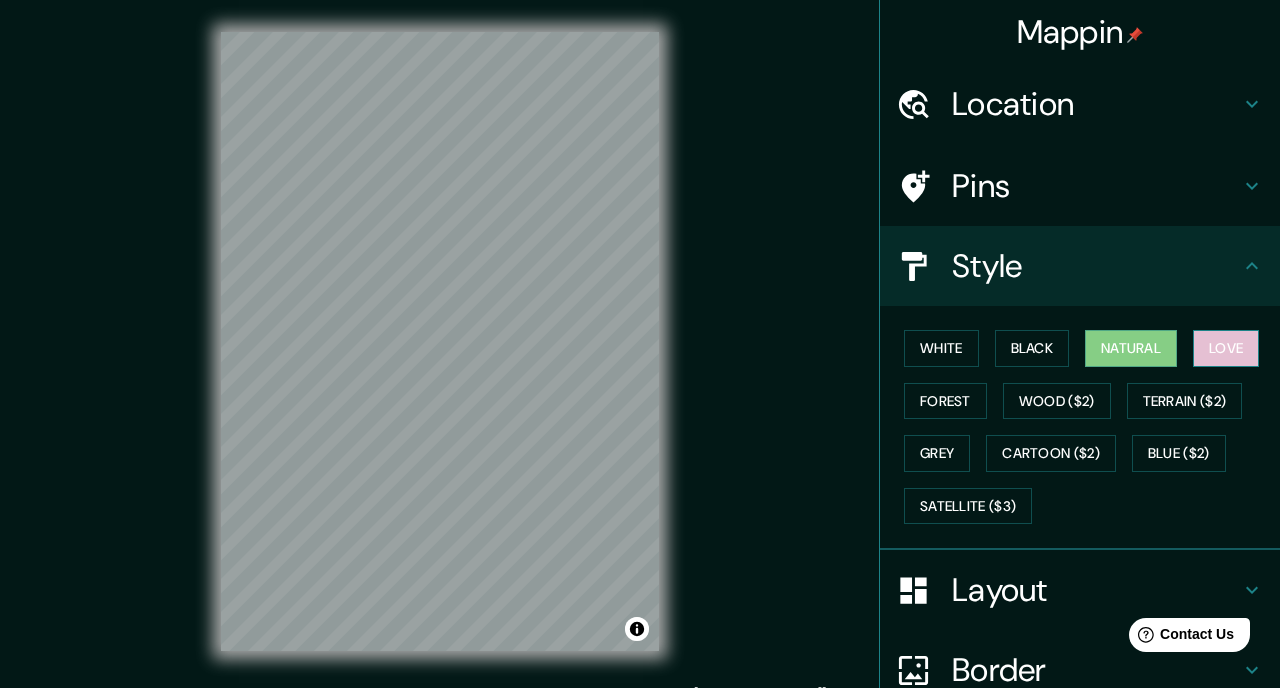 click on "Love" at bounding box center (1226, 348) 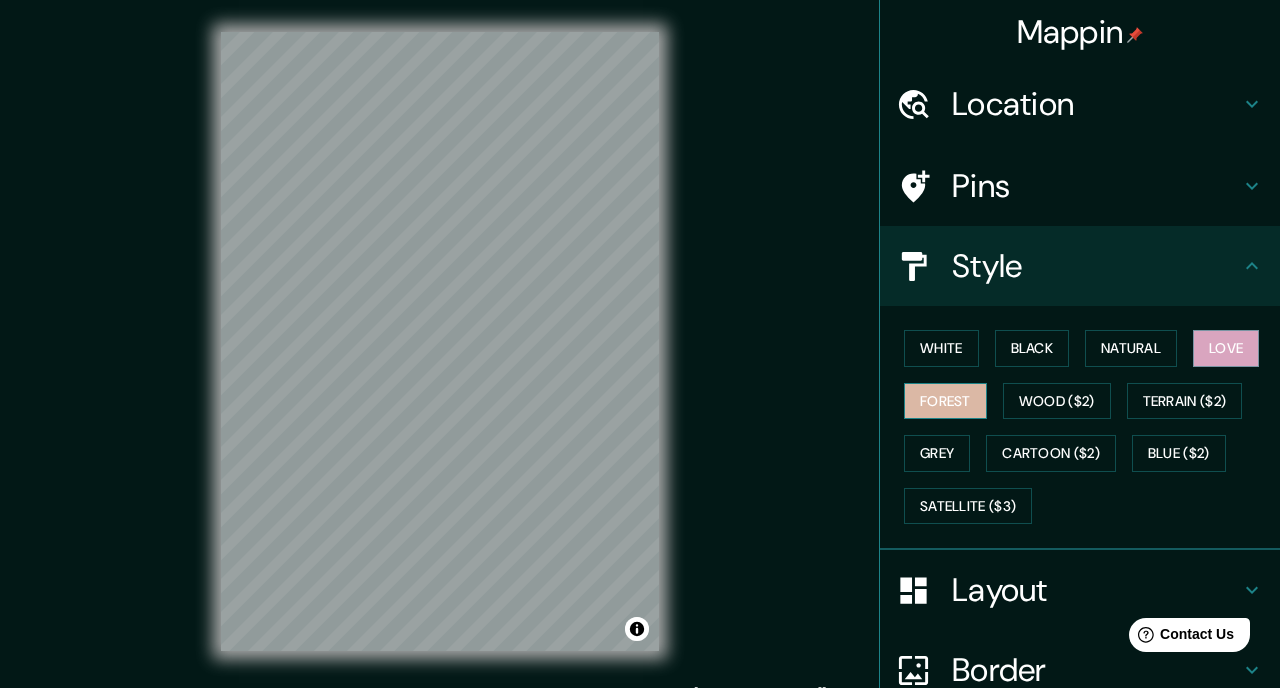 click on "Forest" at bounding box center (945, 401) 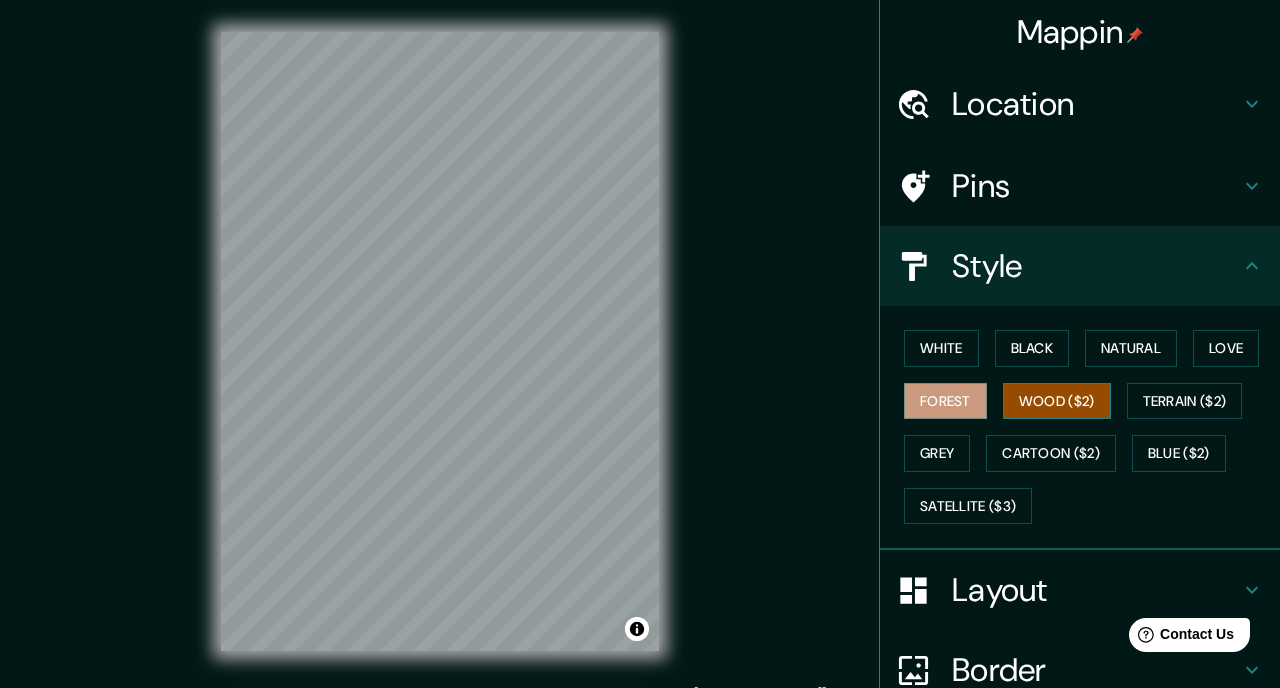 click on "Wood ($2)" at bounding box center (1057, 401) 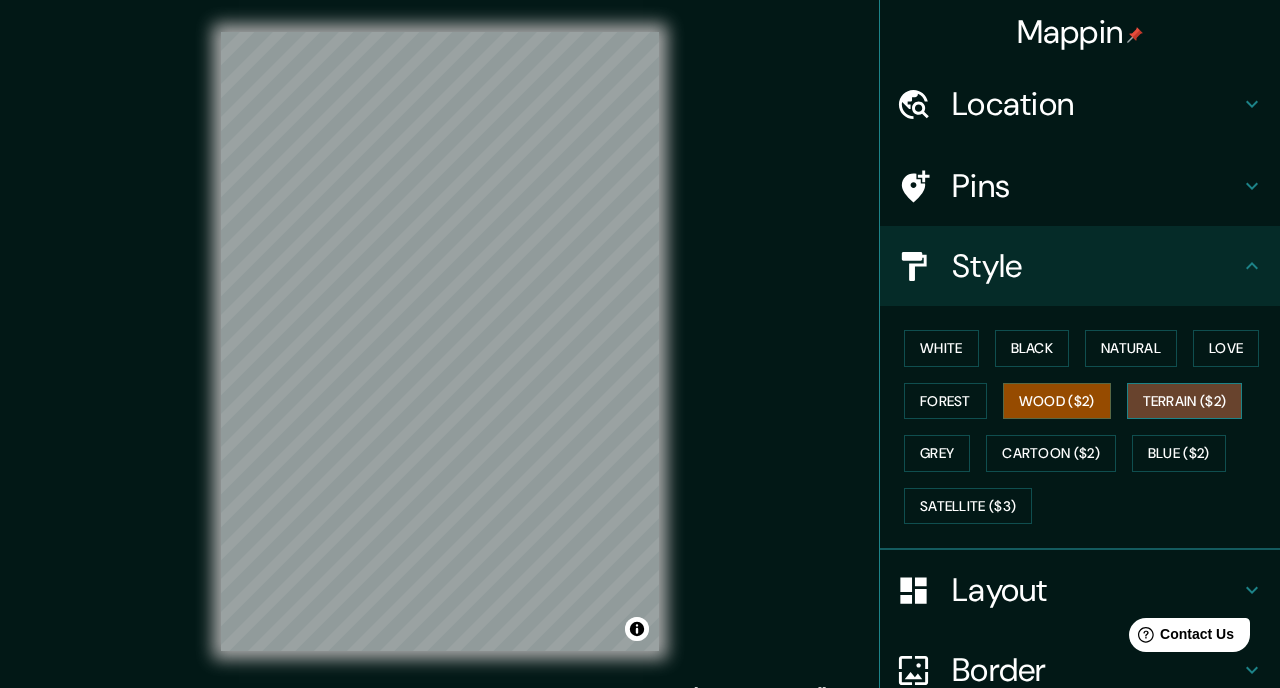 click on "Terrain ($2)" at bounding box center [1185, 401] 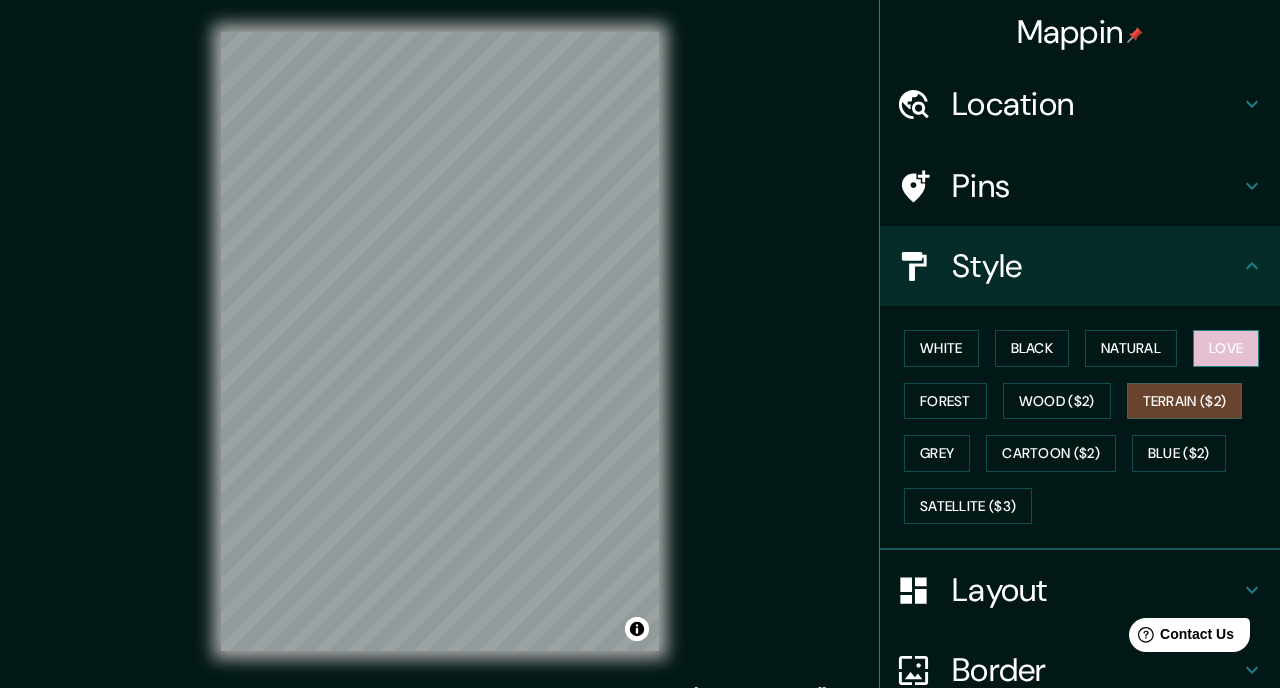 click on "Love" at bounding box center (1226, 348) 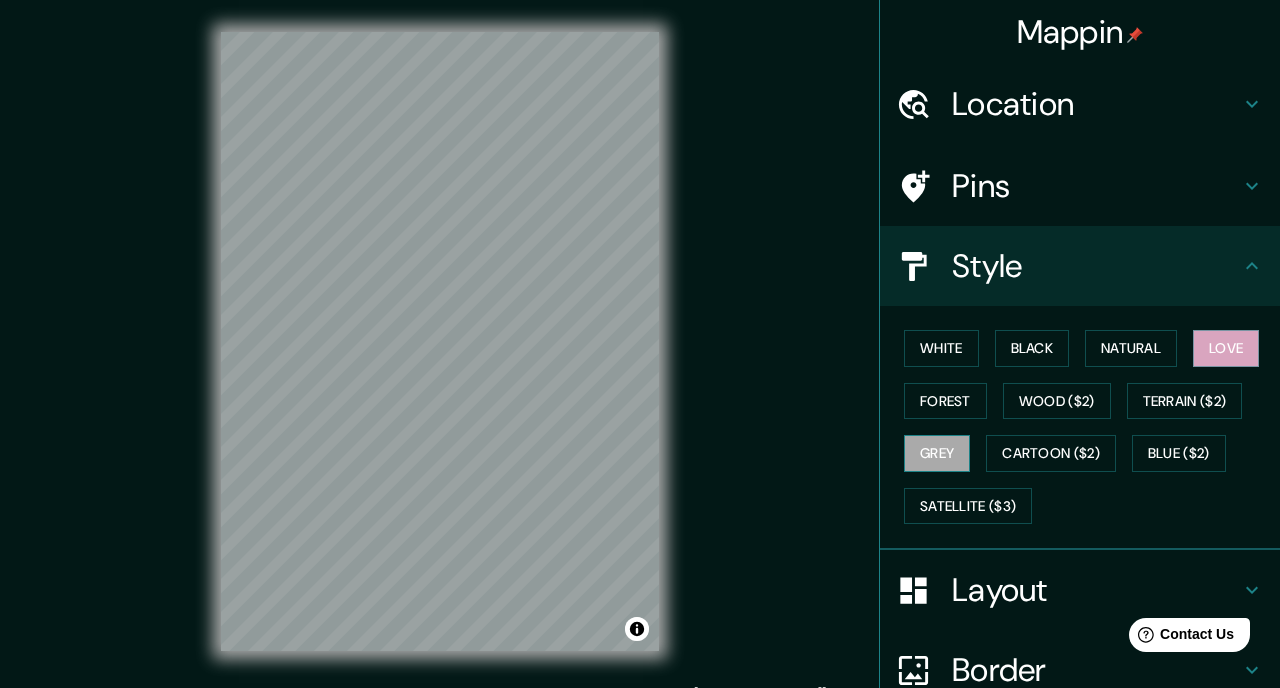 click on "Grey" at bounding box center [937, 453] 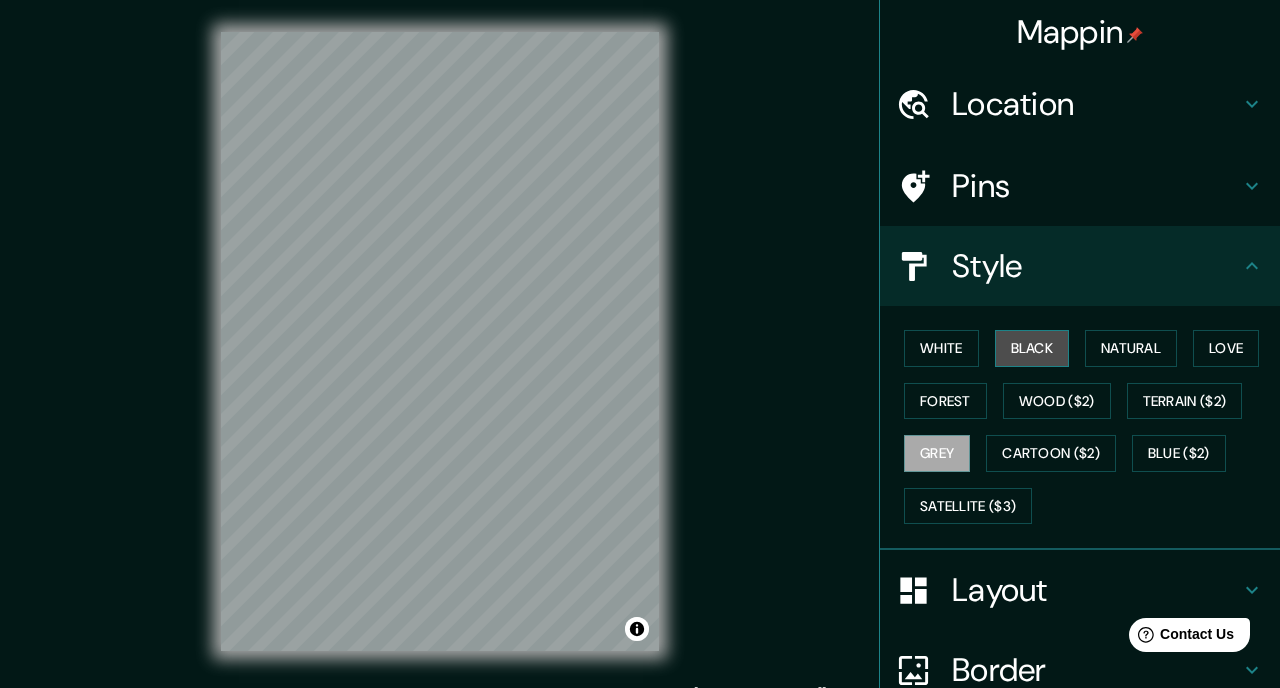click on "Black" at bounding box center (1032, 348) 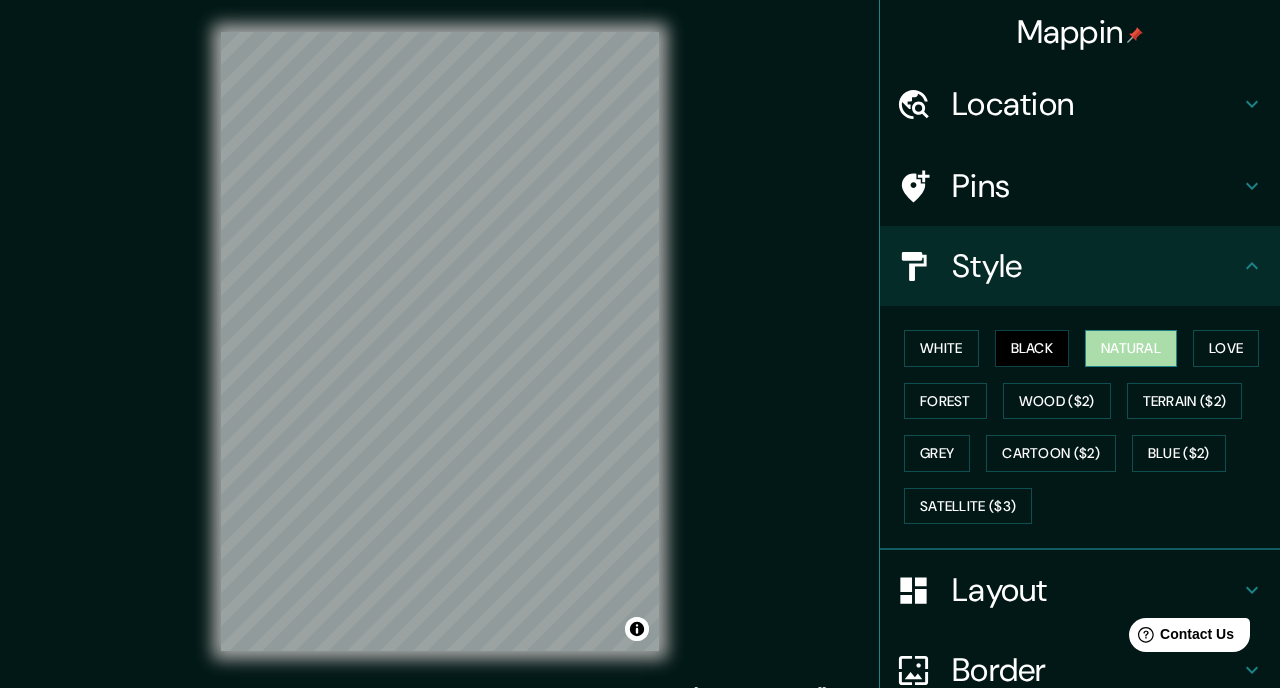 click on "Natural" at bounding box center (1131, 348) 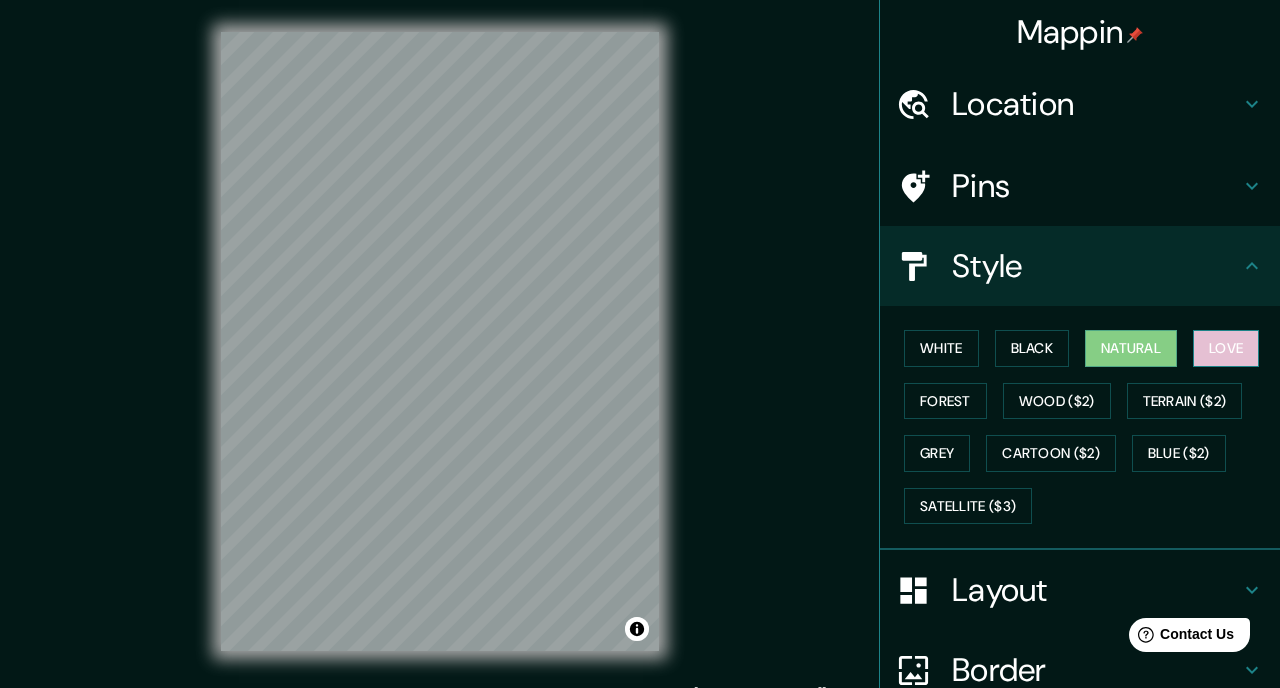 click on "Love" at bounding box center [1226, 348] 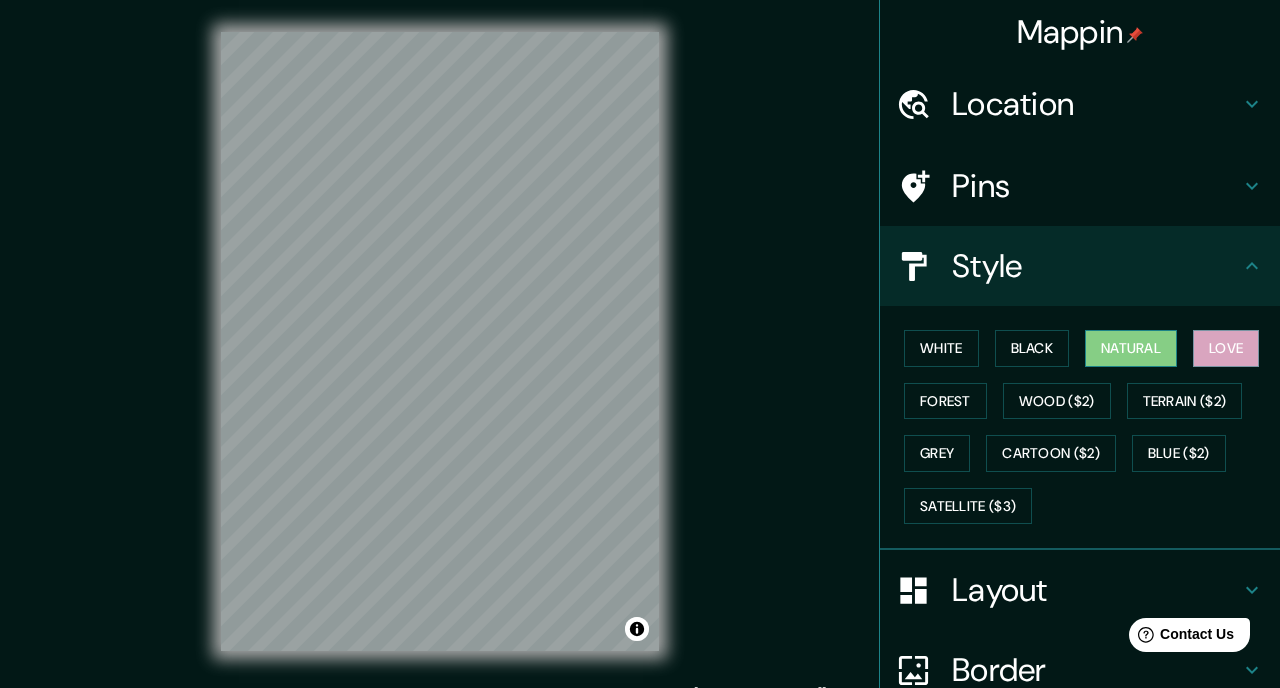 click on "Natural" at bounding box center [1131, 348] 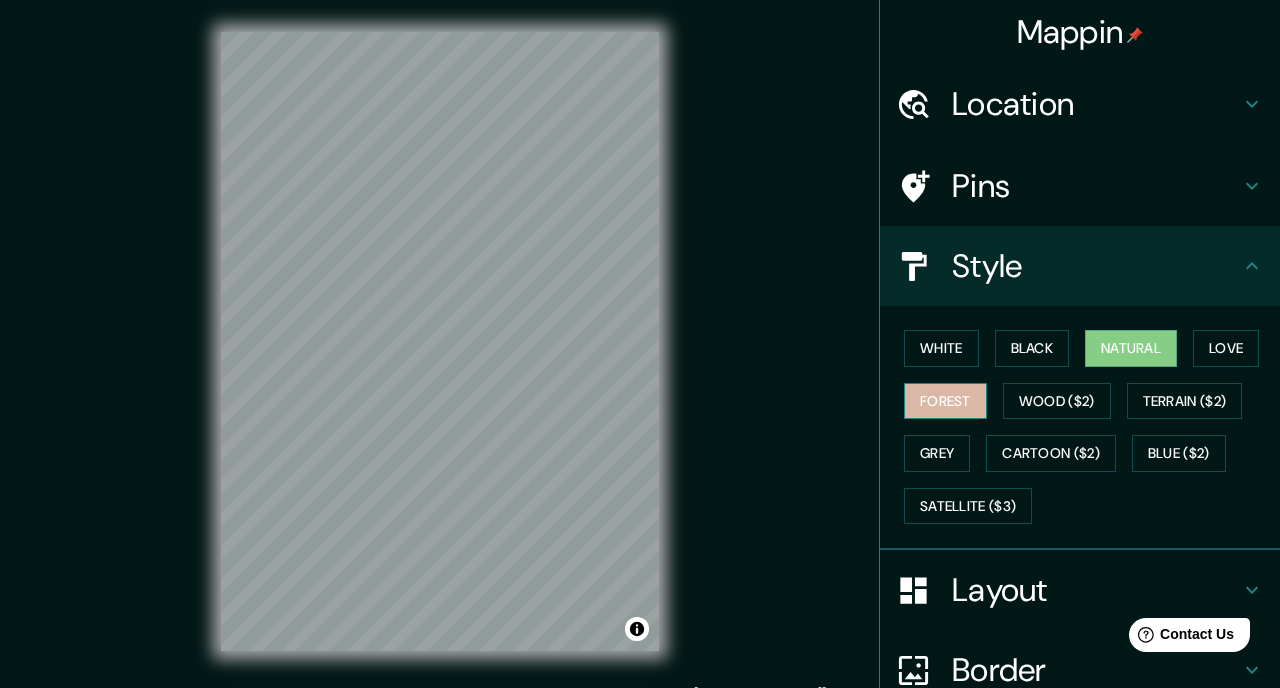 click on "Forest" at bounding box center (945, 401) 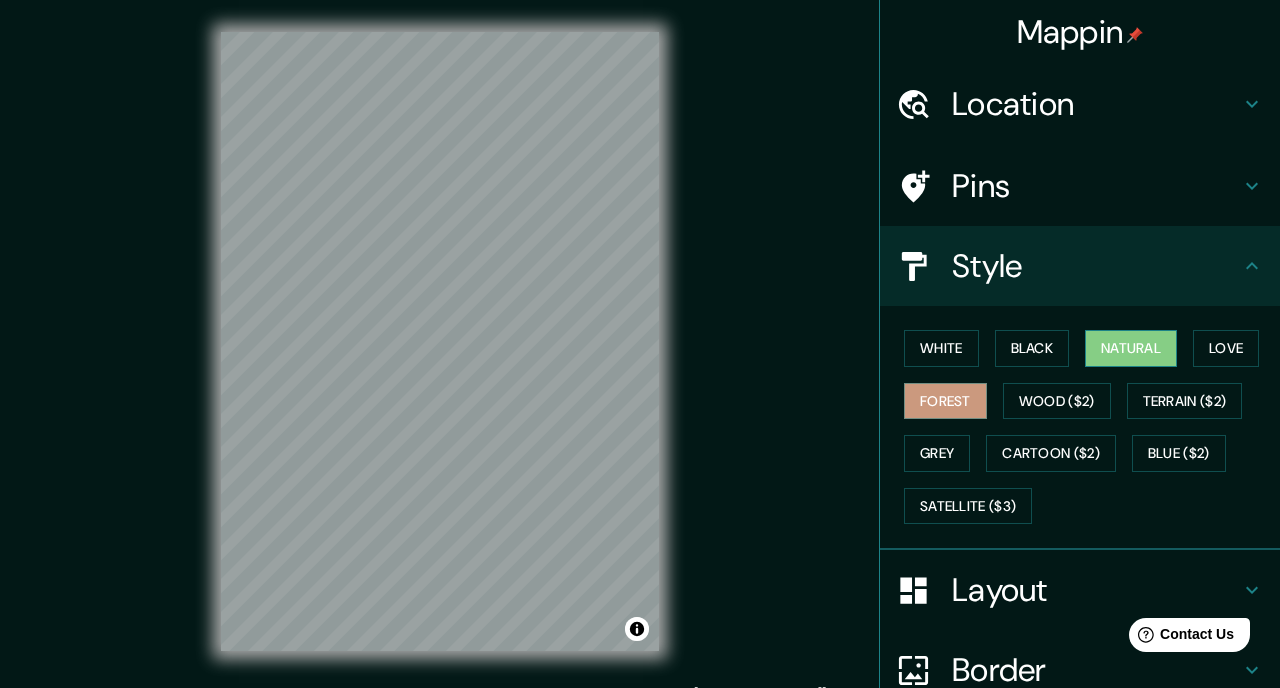 click on "Natural" at bounding box center (1131, 348) 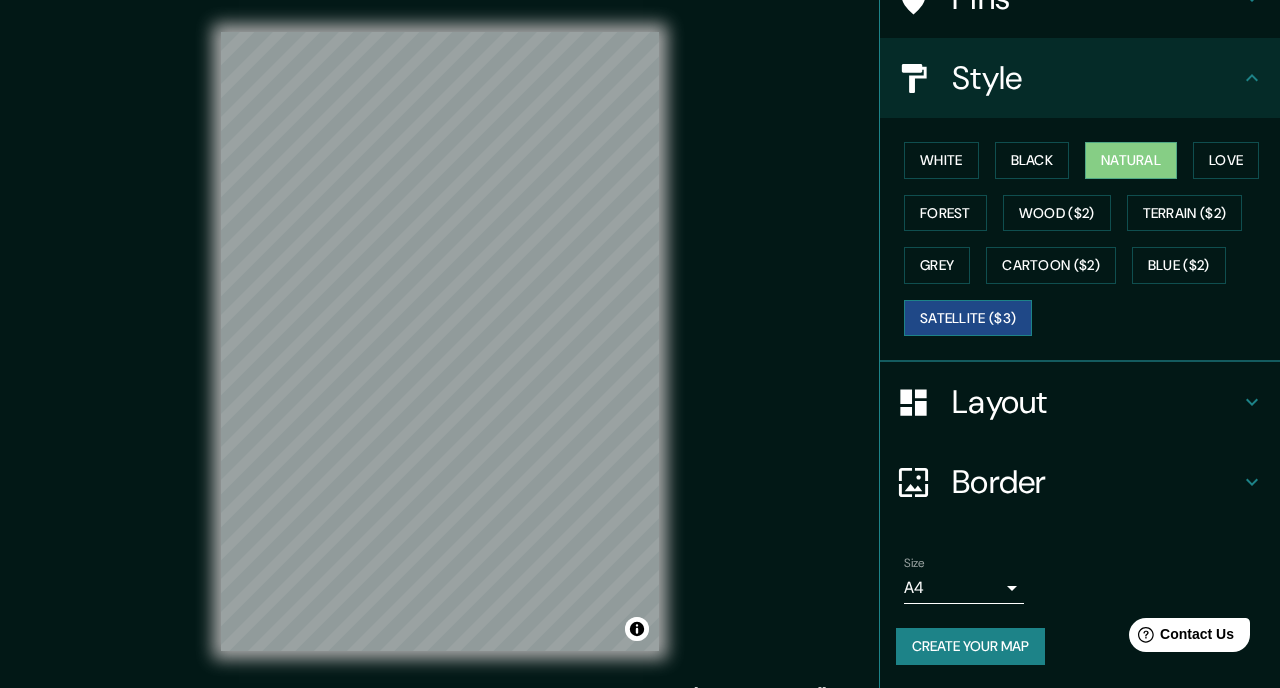 scroll, scrollTop: 186, scrollLeft: 0, axis: vertical 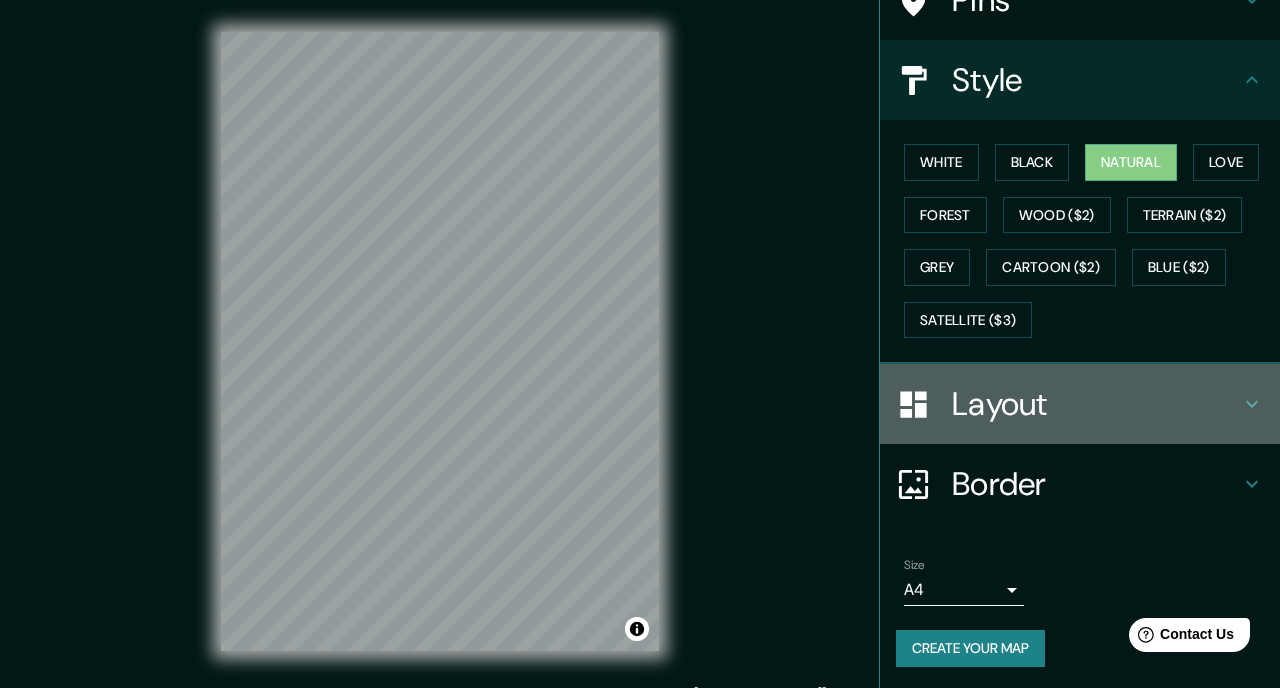 click on "Layout" at bounding box center (1096, 404) 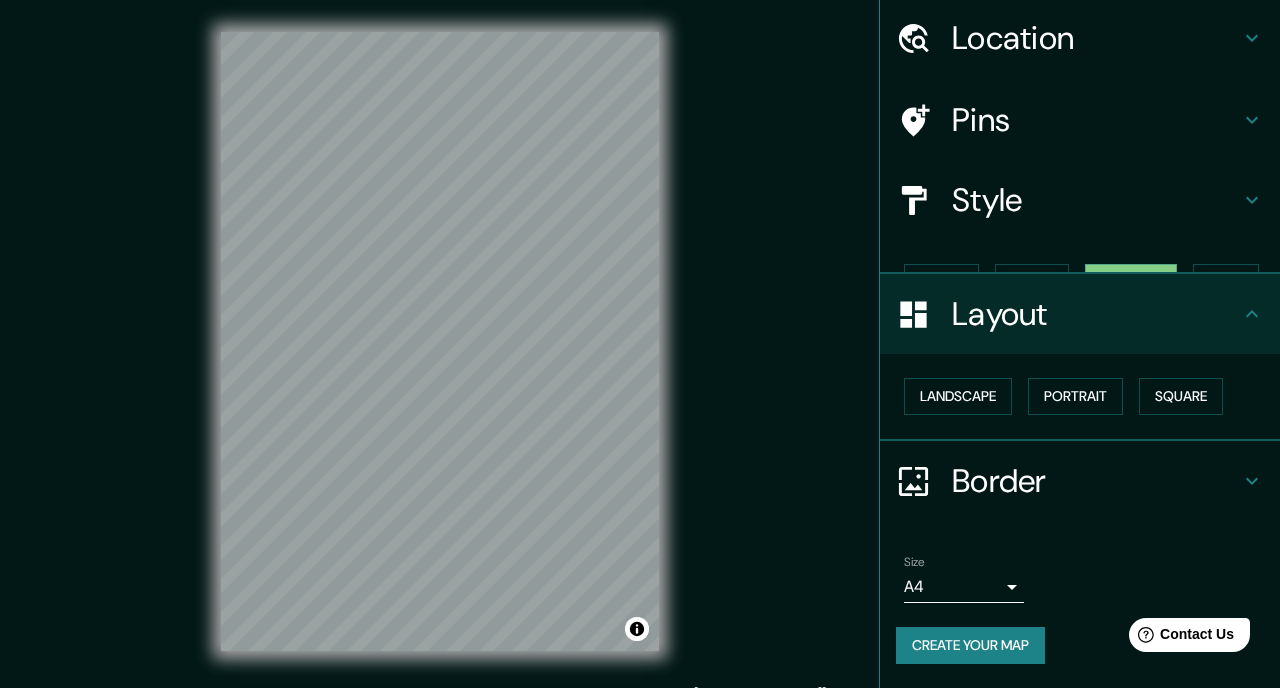 scroll, scrollTop: 31, scrollLeft: 0, axis: vertical 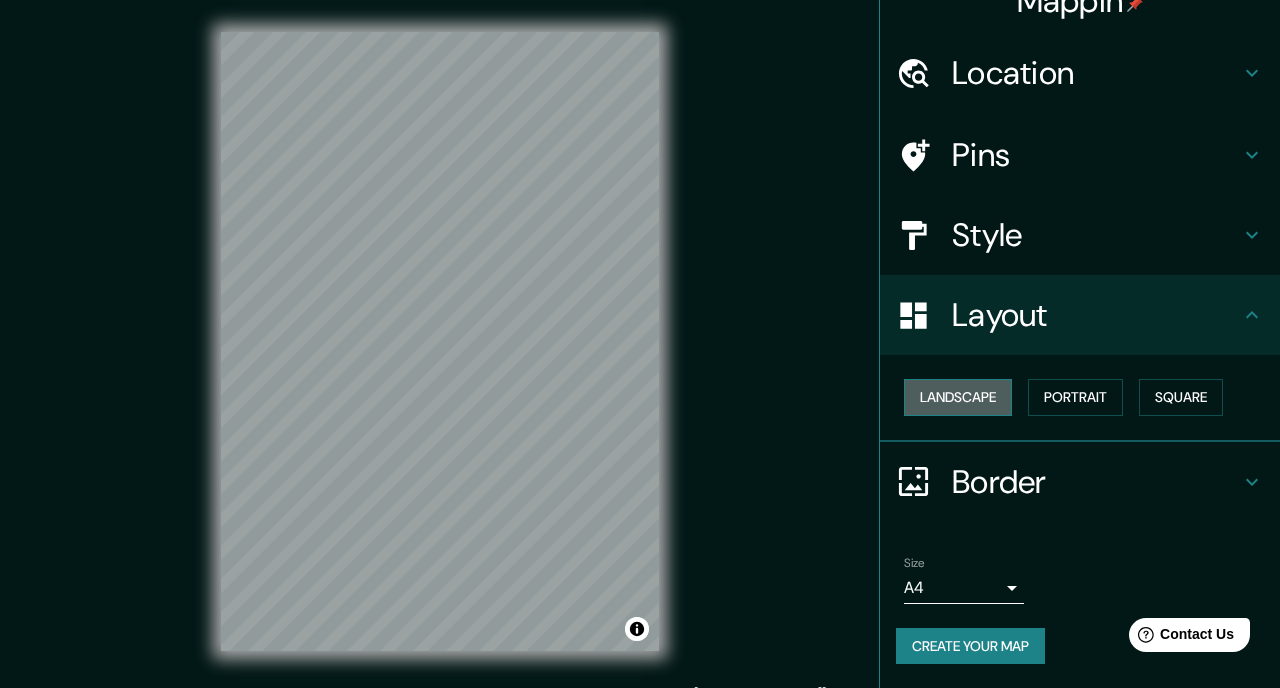 click on "Landscape" at bounding box center (958, 397) 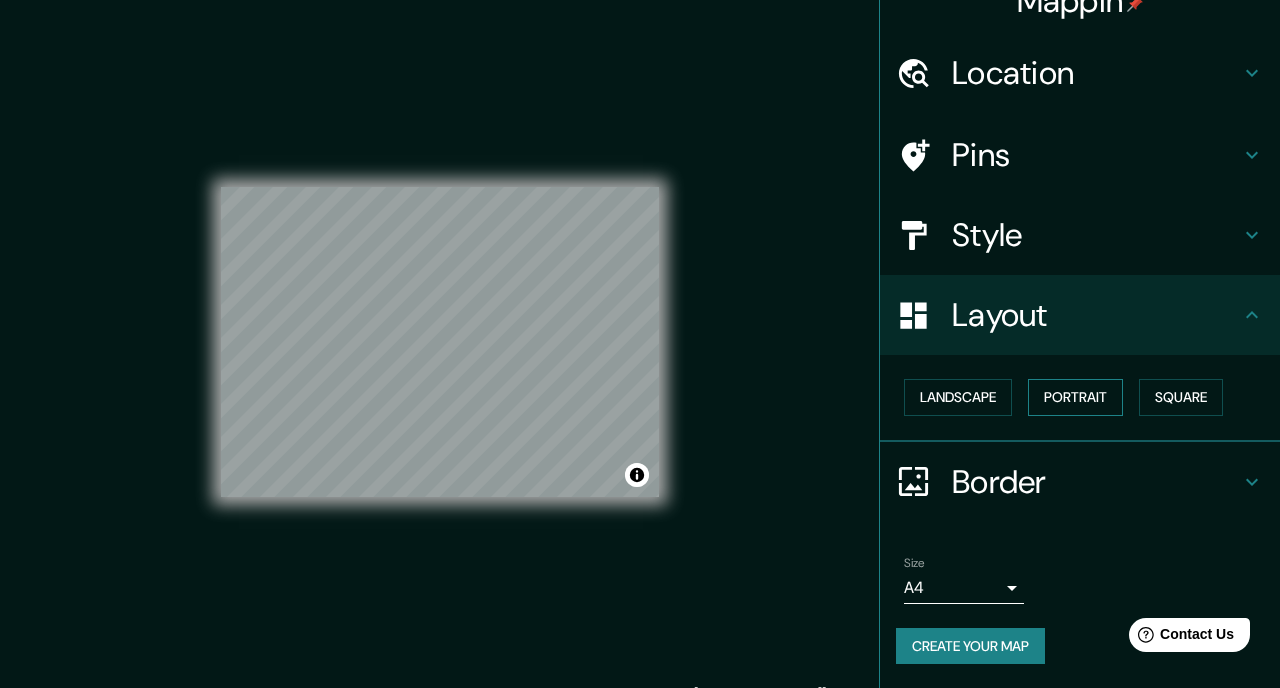 click on "Portrait" at bounding box center (1075, 397) 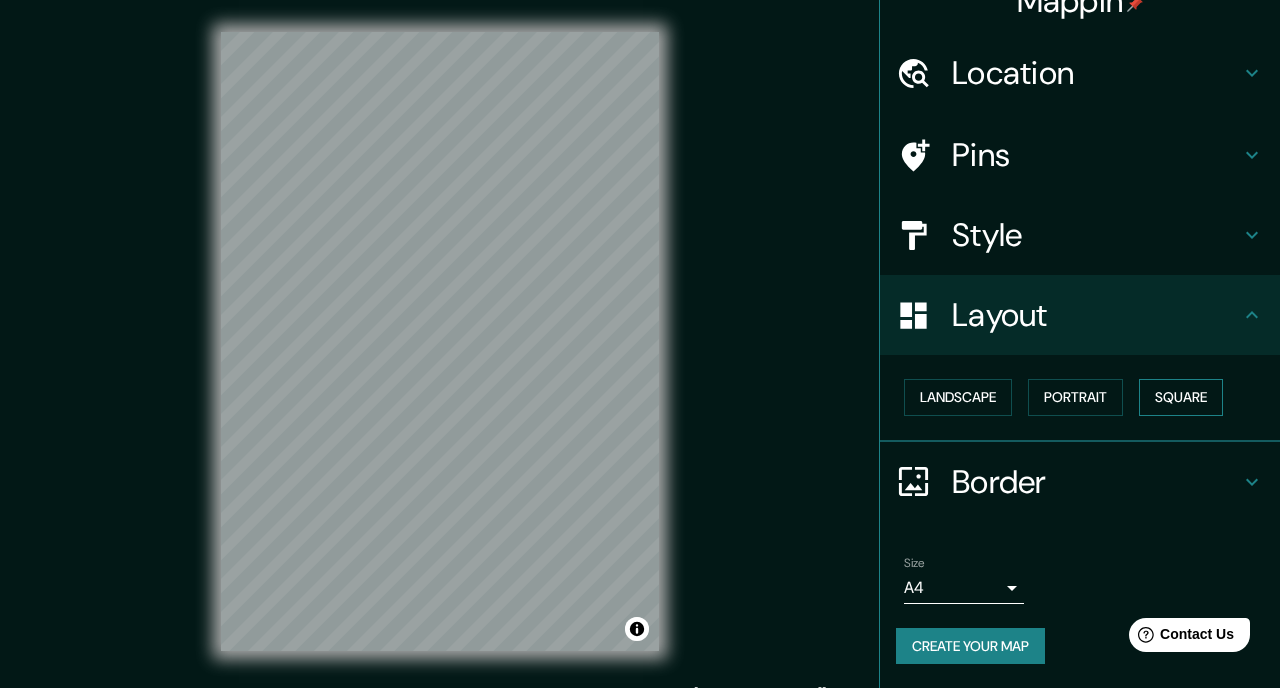 click on "Square" at bounding box center [1181, 397] 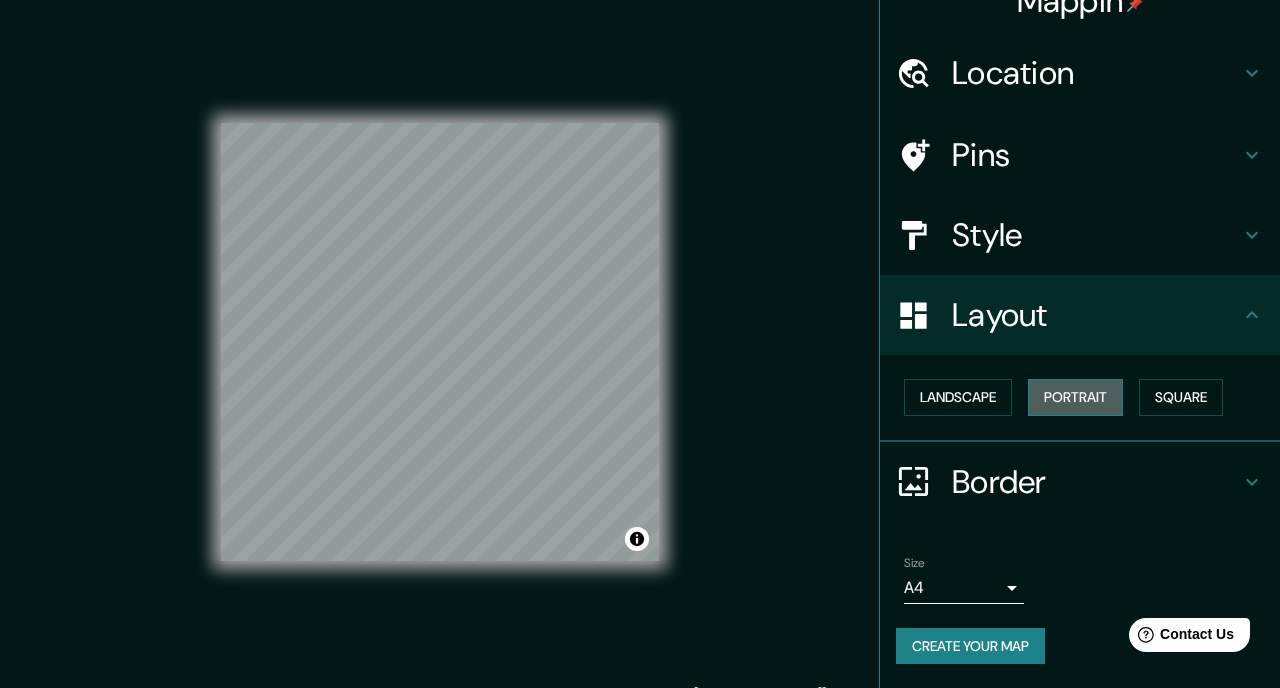 click on "Portrait" at bounding box center [1075, 397] 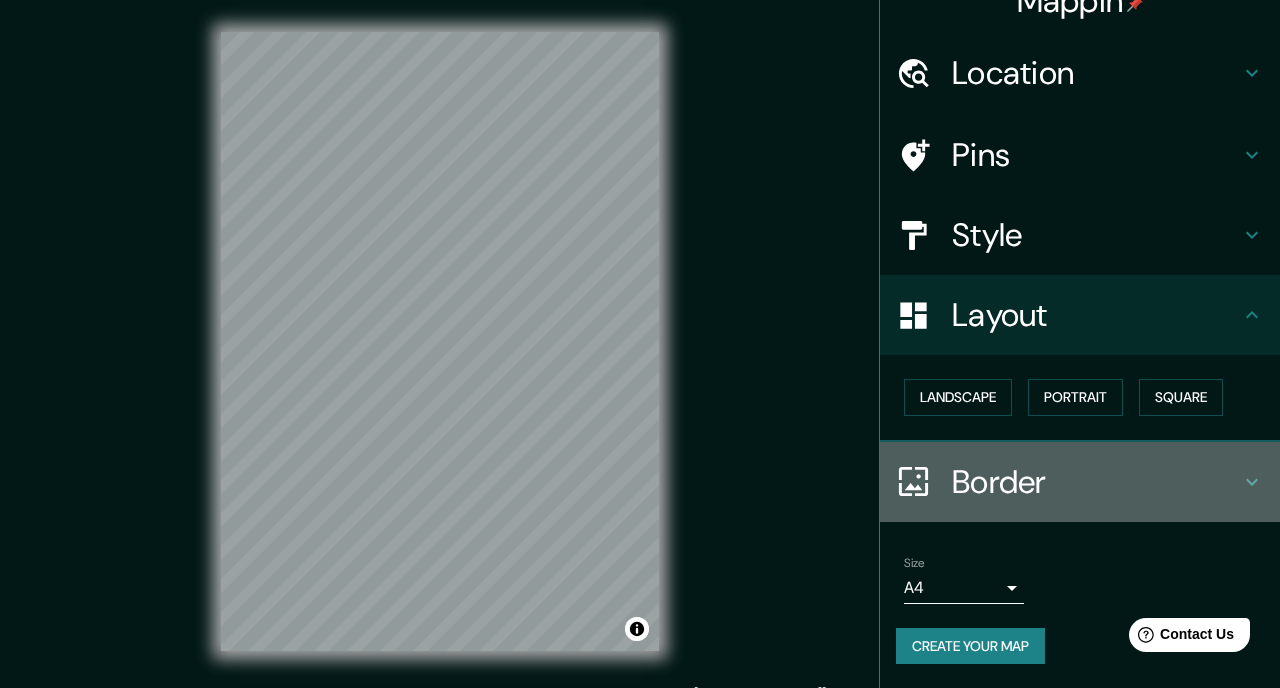 click on "Border" at bounding box center (1096, 482) 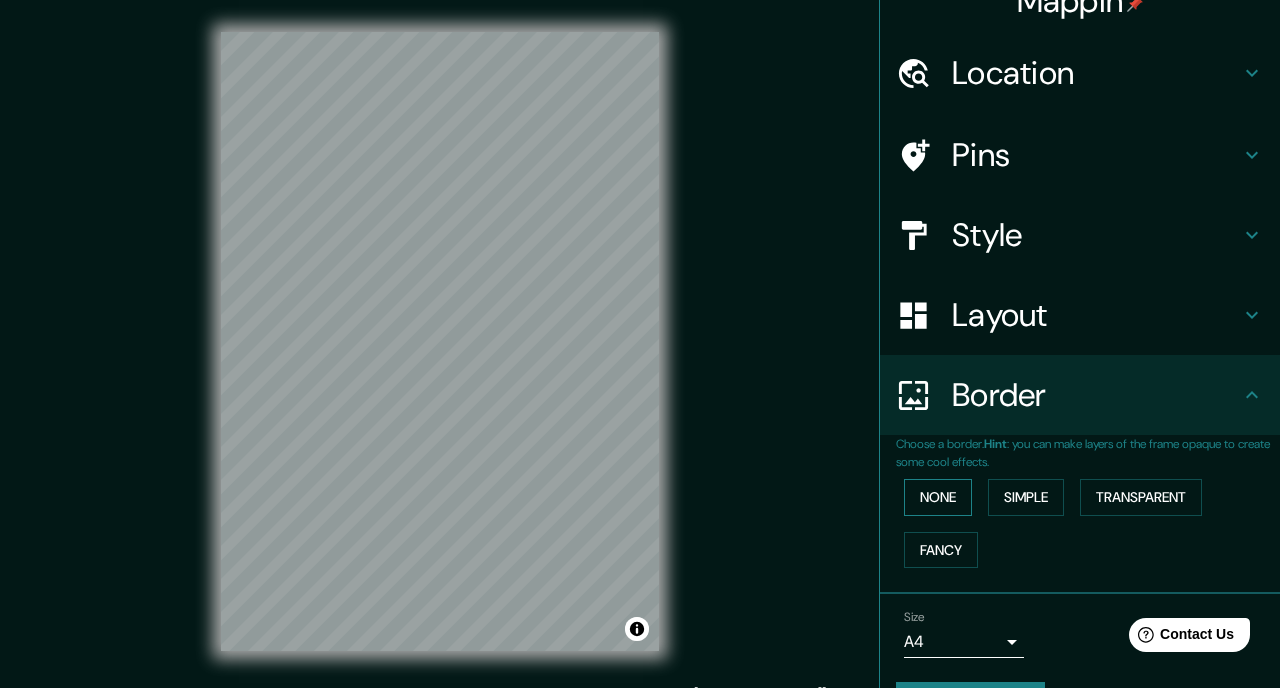 click on "None" at bounding box center [938, 497] 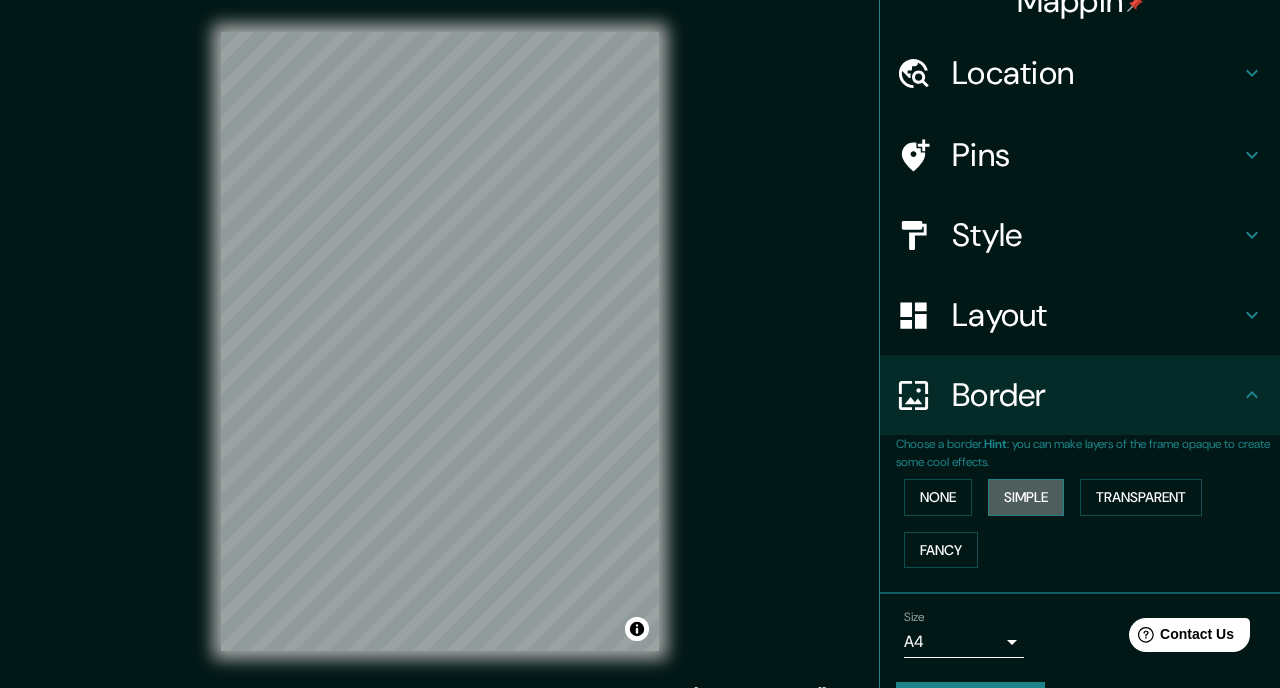 click on "Simple" at bounding box center (1026, 497) 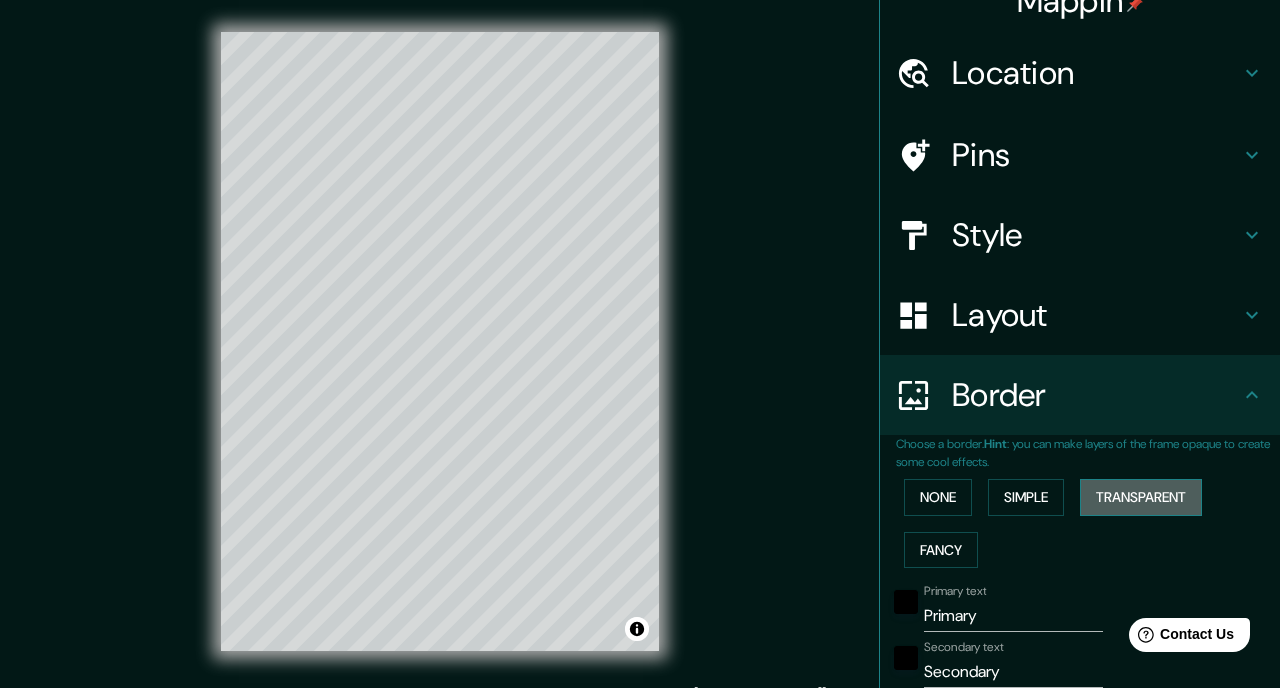 click on "Transparent" at bounding box center [1141, 497] 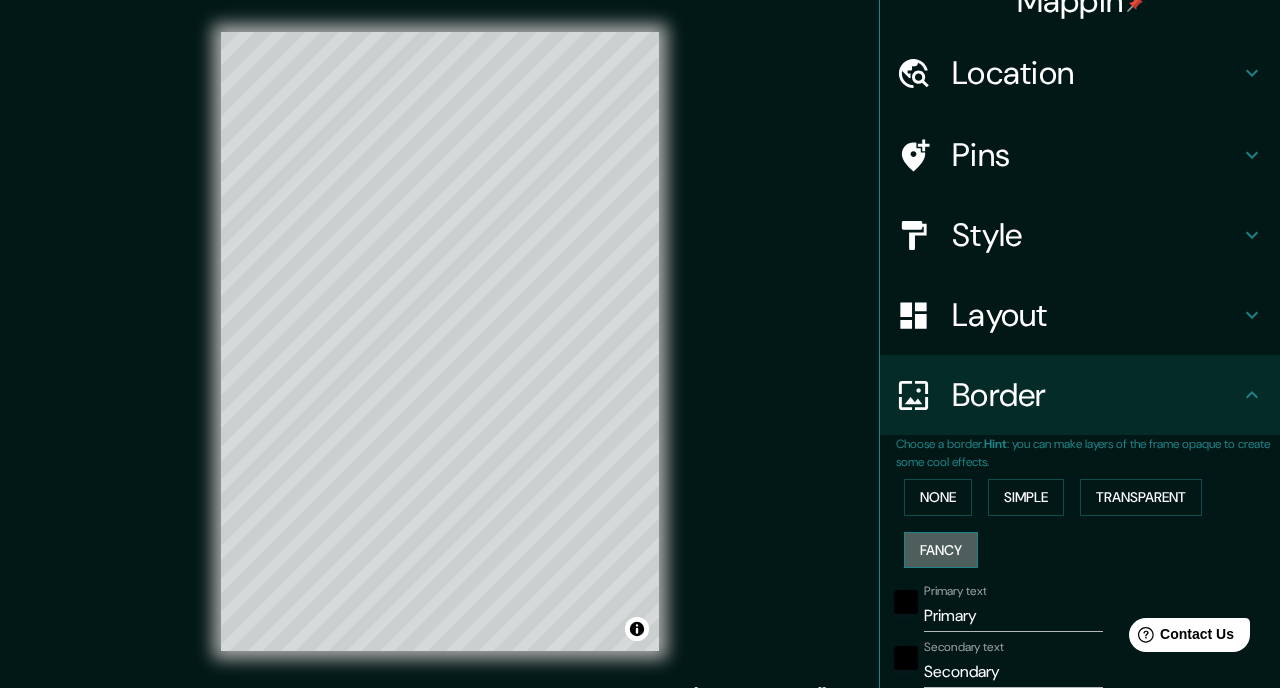 click on "Fancy" at bounding box center [941, 550] 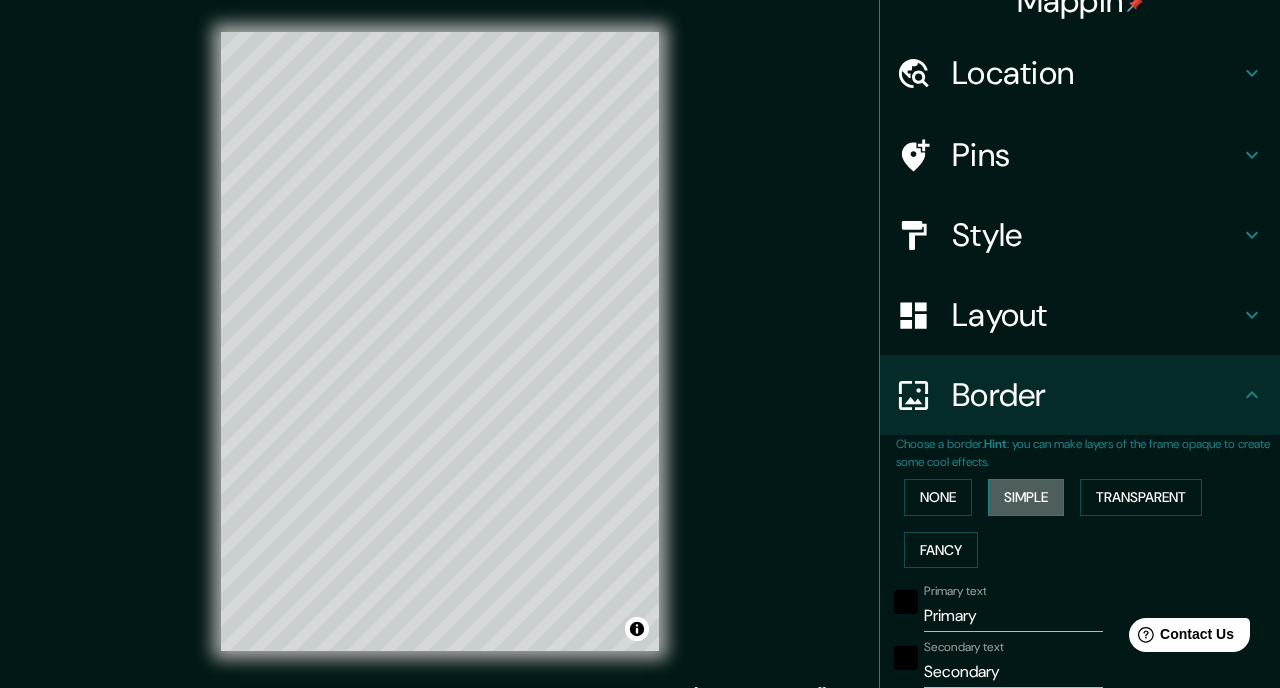 click on "Simple" at bounding box center [1026, 497] 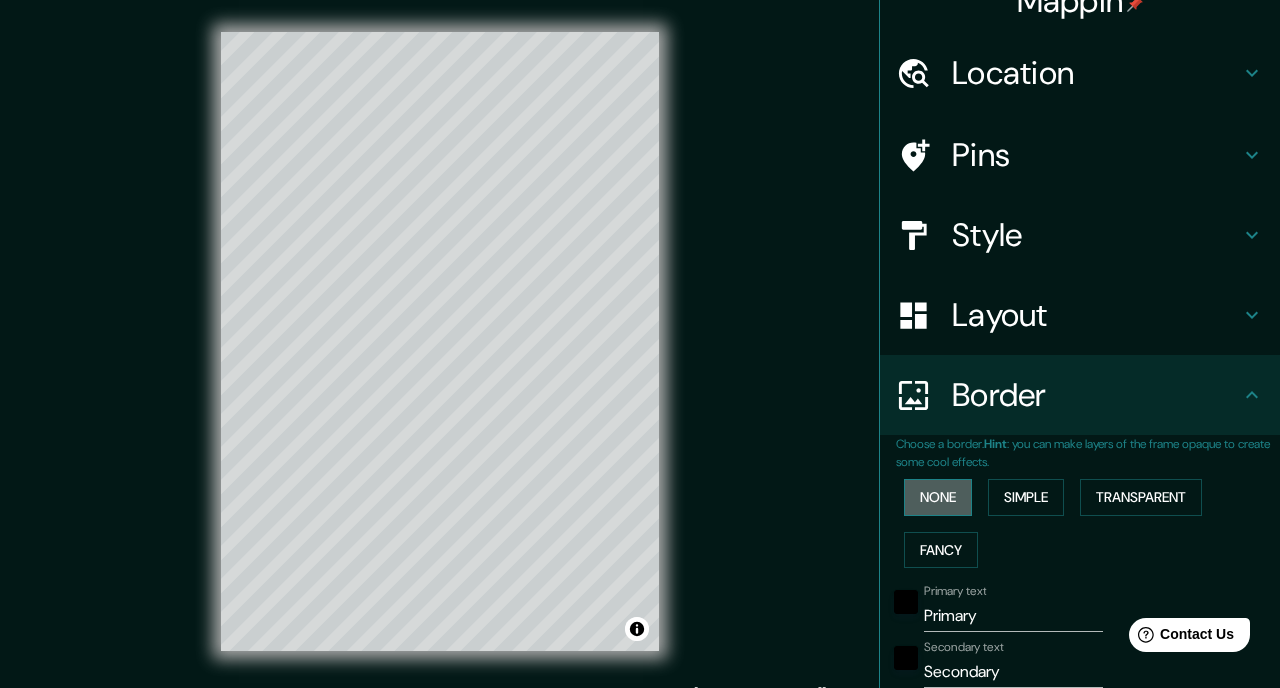 click on "None" at bounding box center (938, 497) 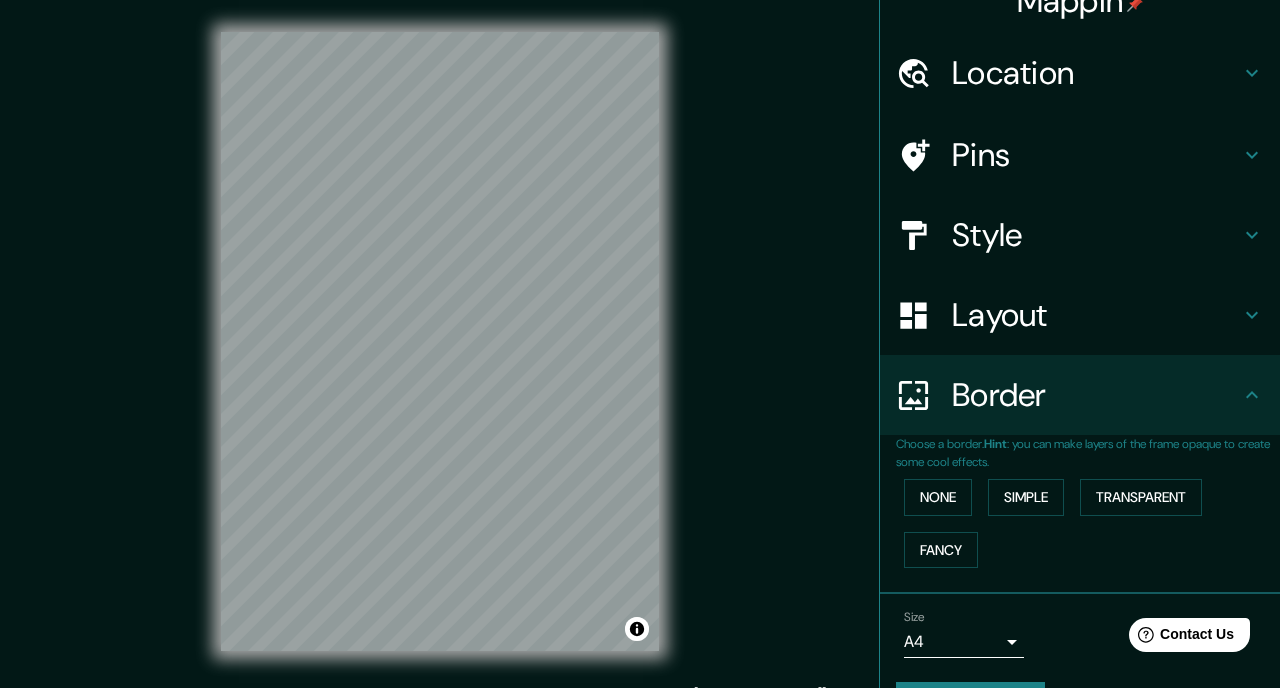 scroll, scrollTop: 85, scrollLeft: 0, axis: vertical 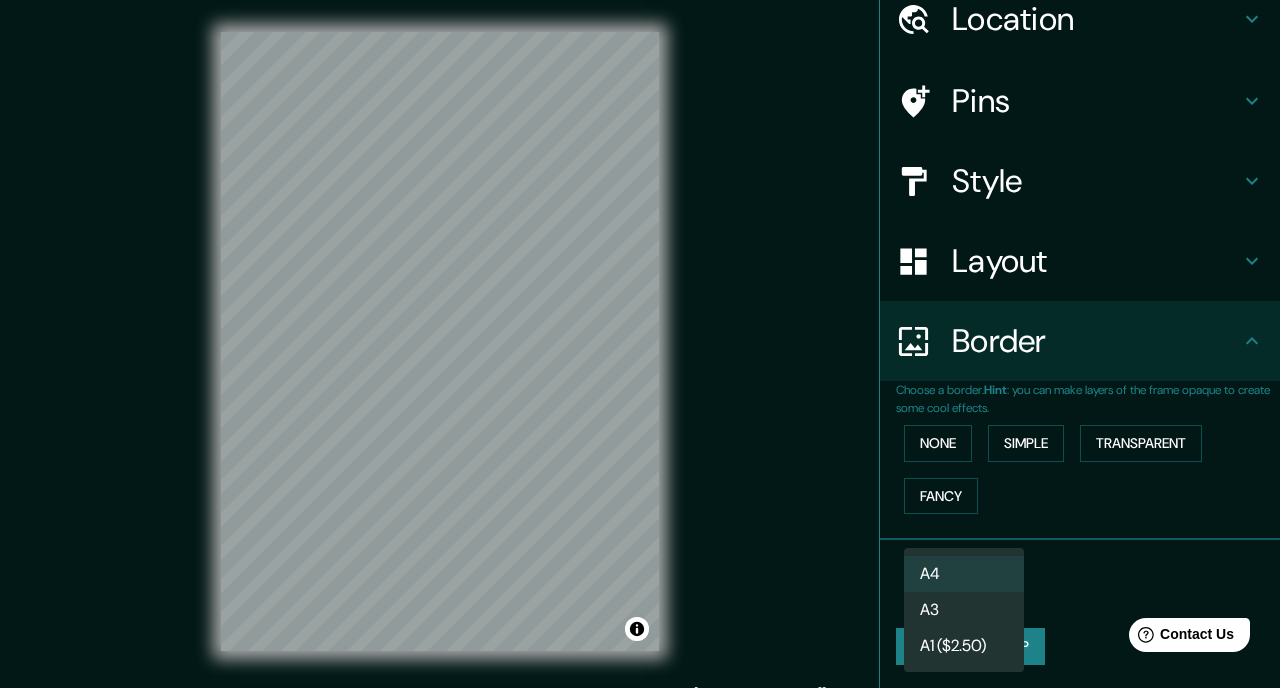 click on "Mappin Location Pins Style Layout Border Choose a border.  Hint : you can make layers of the frame opaque to create some cool effects. None Simple Transparent Fancy Size A4 single Create your map © Mapbox   © OpenStreetMap   Improve this map Any problems, suggestions, or concerns please email    [EMAIL_ADDRESS][DOMAIN_NAME] . . . A4 A3 A1 ($2.50)" at bounding box center [640, 344] 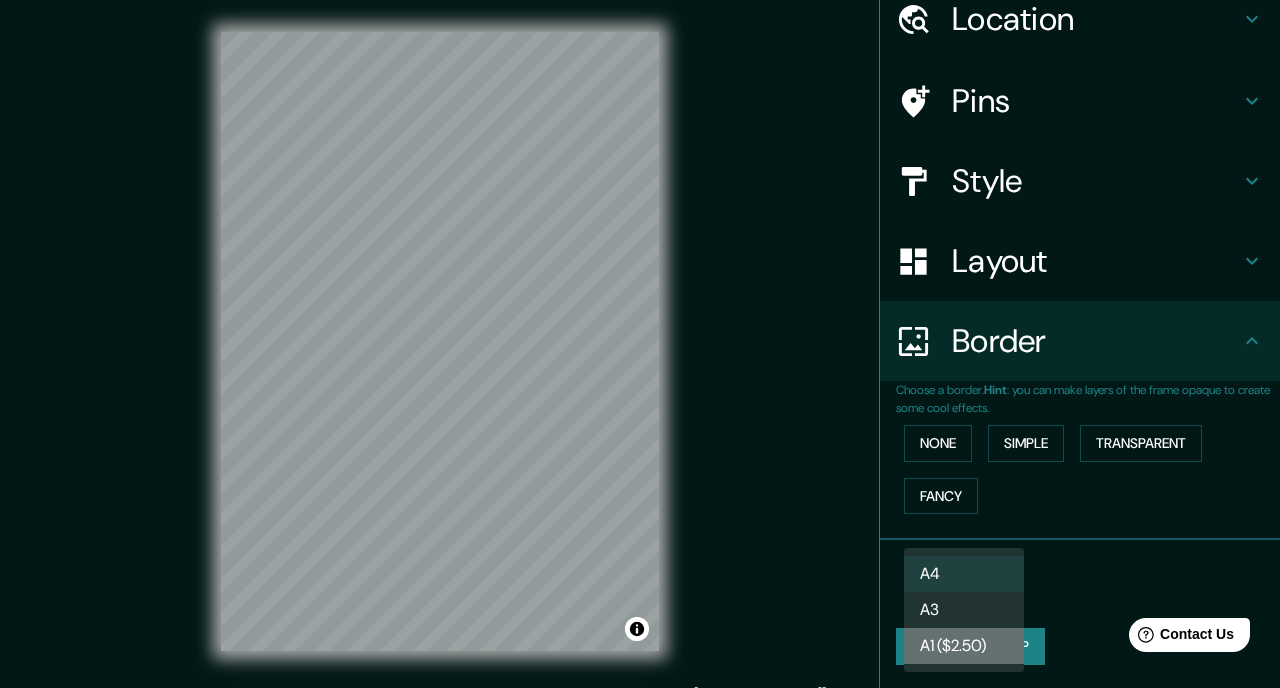 click on "A1 ($2.50)" at bounding box center [964, 646] 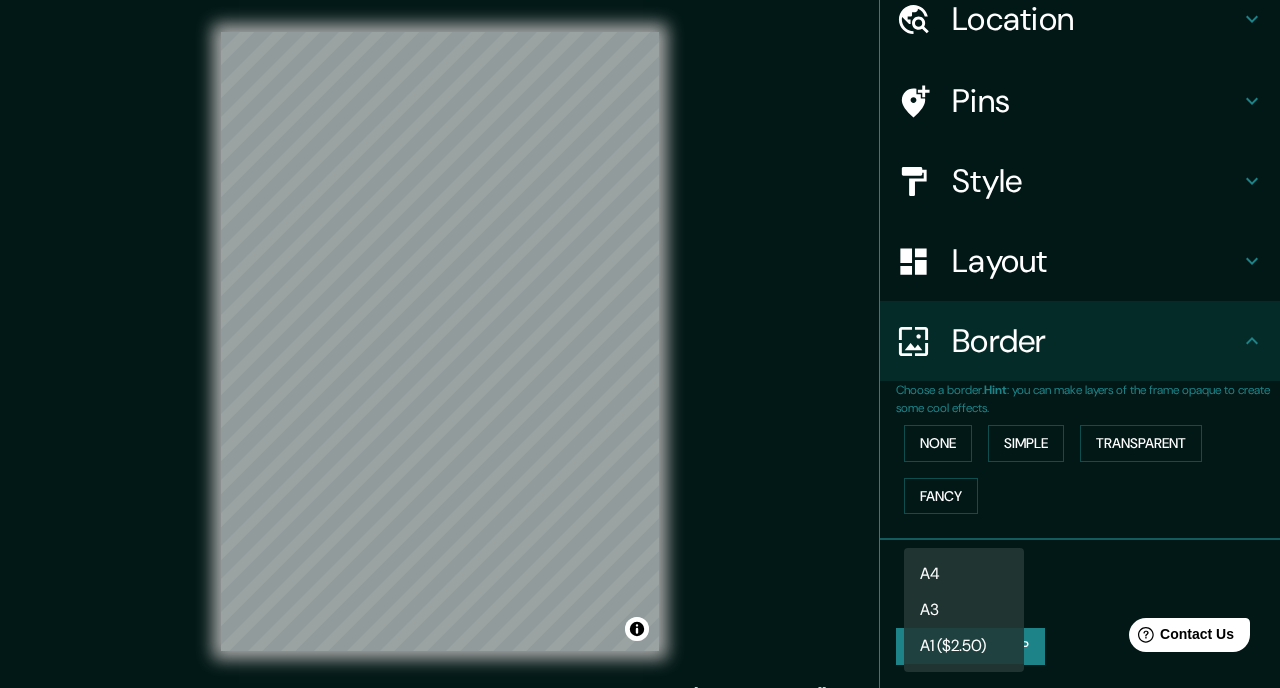 click on "Mappin Location Pins Style Layout Border Choose a border.  Hint : you can make layers of the frame opaque to create some cool effects. None Simple Transparent Fancy Size A1 ($2.50) a3 Create your map © Mapbox   © OpenStreetMap   Improve this map Any problems, suggestions, or concerns please email    [EMAIL_ADDRESS][DOMAIN_NAME] . . . A4 A3 A1 ($2.50)" at bounding box center [640, 344] 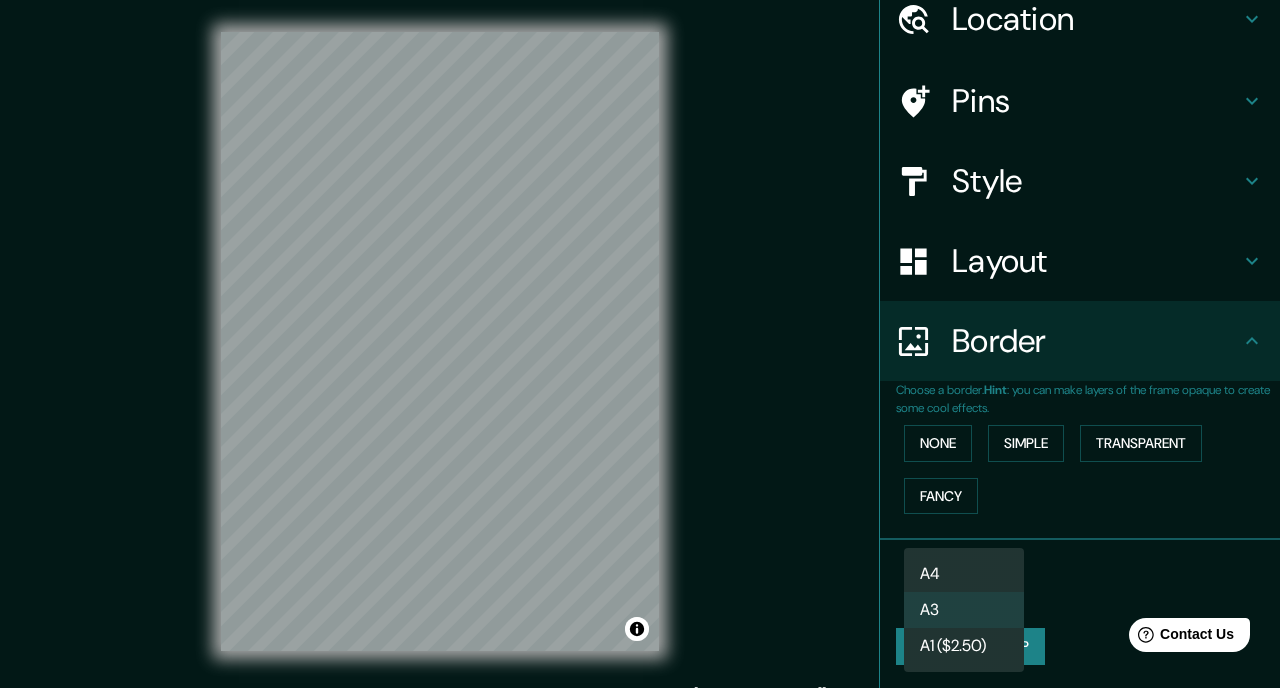 click on "Mappin Location Pins Style Layout Border Choose a border.  Hint : you can make layers of the frame opaque to create some cool effects. None Simple Transparent Fancy Size A3 a4 Create your map © Mapbox   © OpenStreetMap   Improve this map Any problems, suggestions, or concerns please email    [EMAIL_ADDRESS][DOMAIN_NAME] . . . A4 A3 A1 ($2.50)" at bounding box center [640, 344] 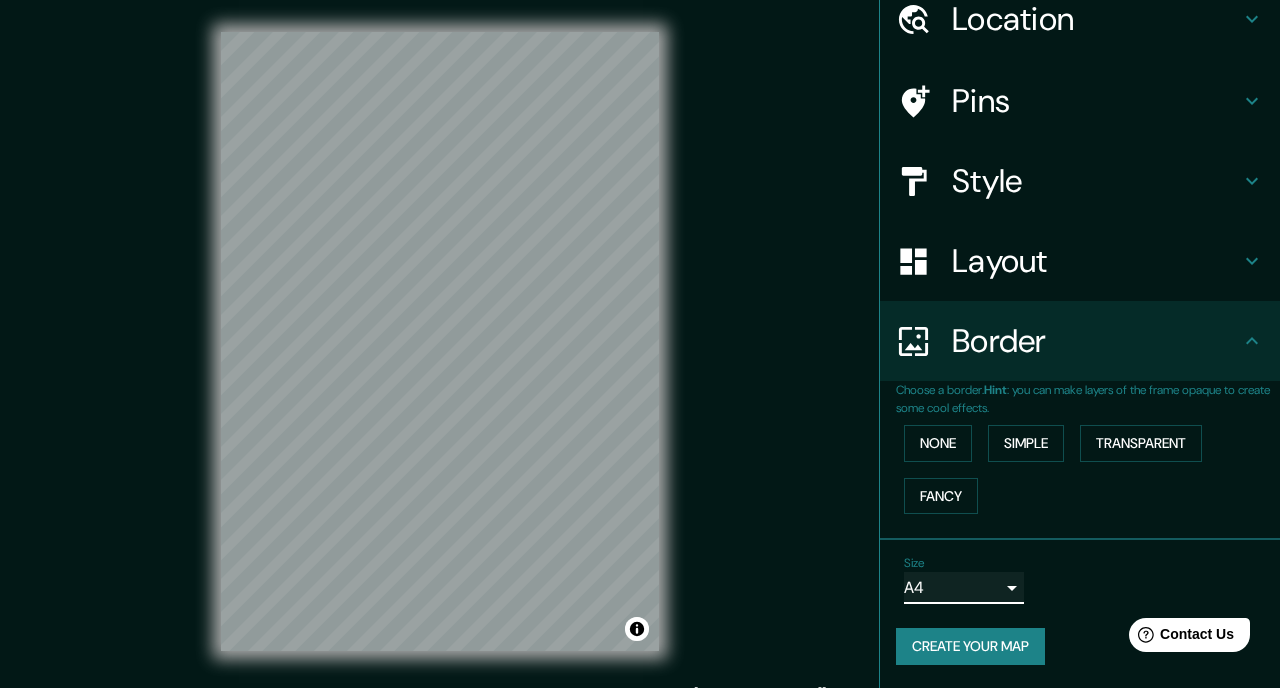 scroll, scrollTop: 27, scrollLeft: 0, axis: vertical 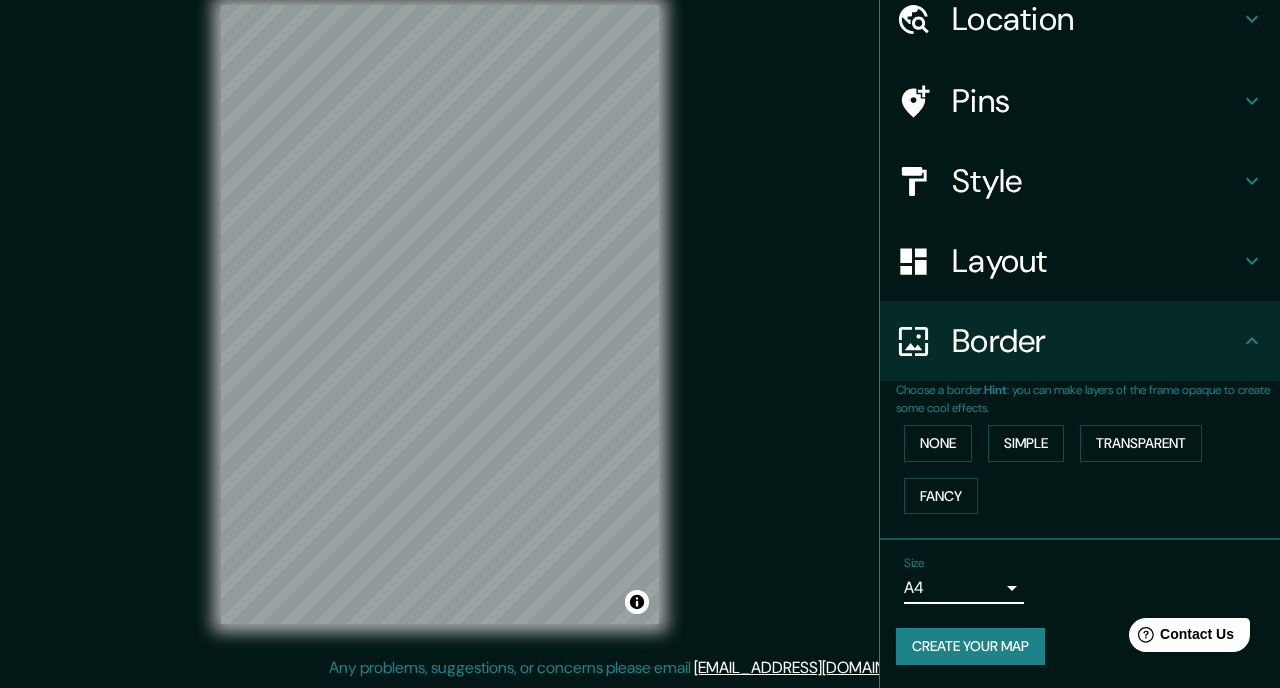 click on "Create your map" at bounding box center [970, 646] 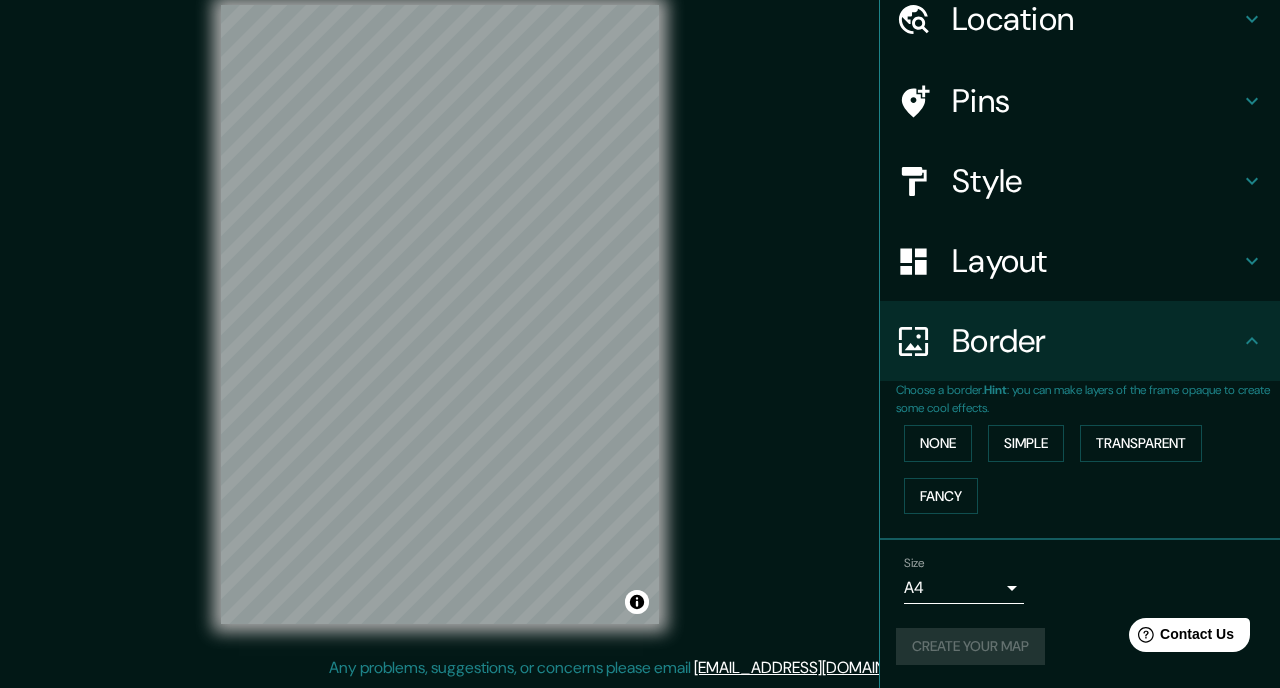 click on "Create your map" at bounding box center (1080, 646) 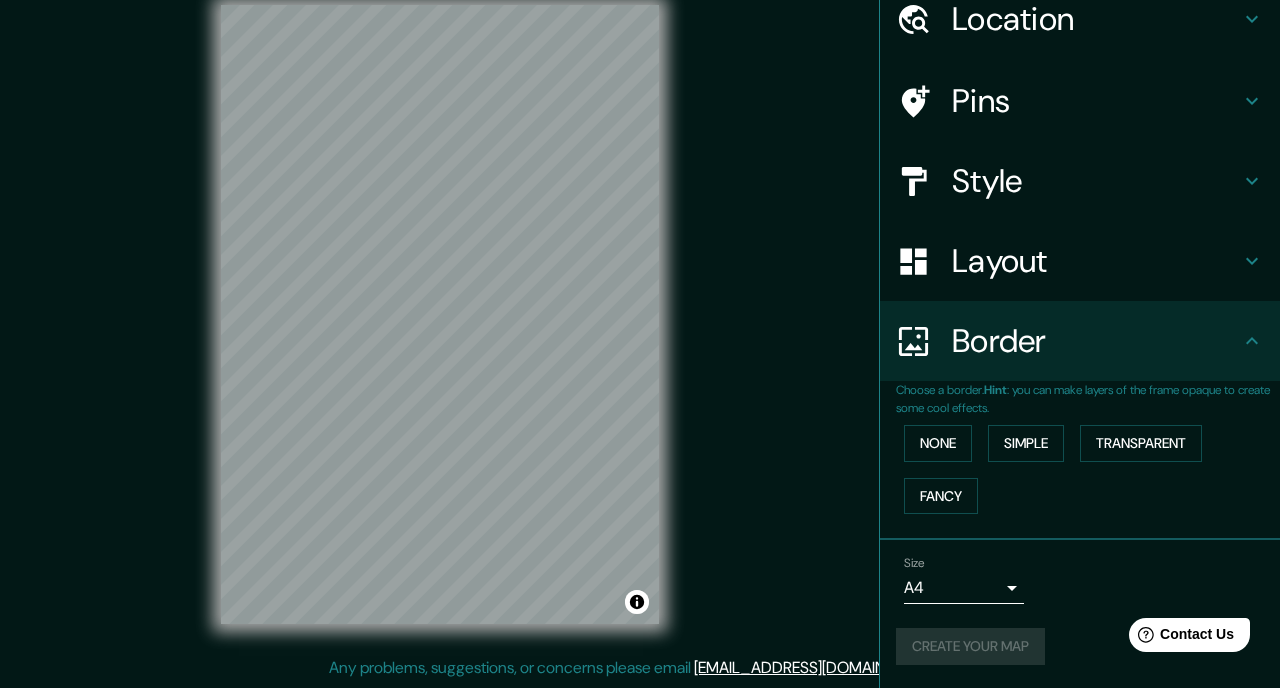 scroll, scrollTop: 0, scrollLeft: 0, axis: both 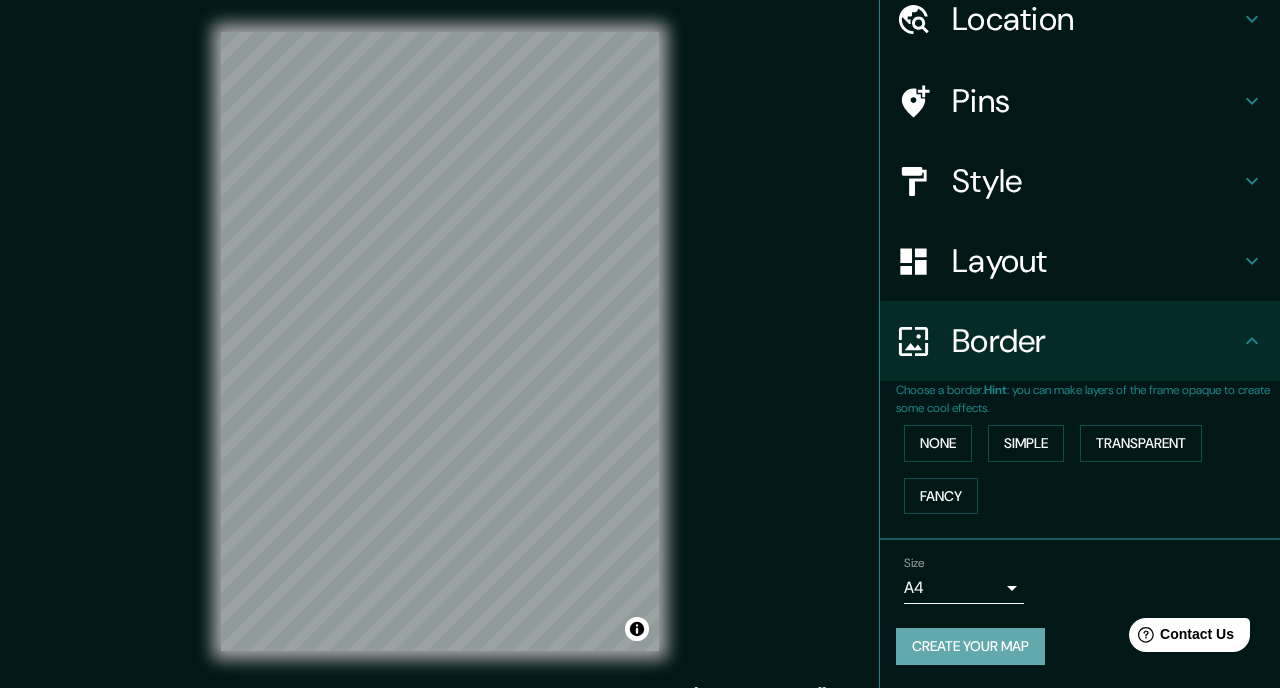 click on "Create your map" at bounding box center (970, 646) 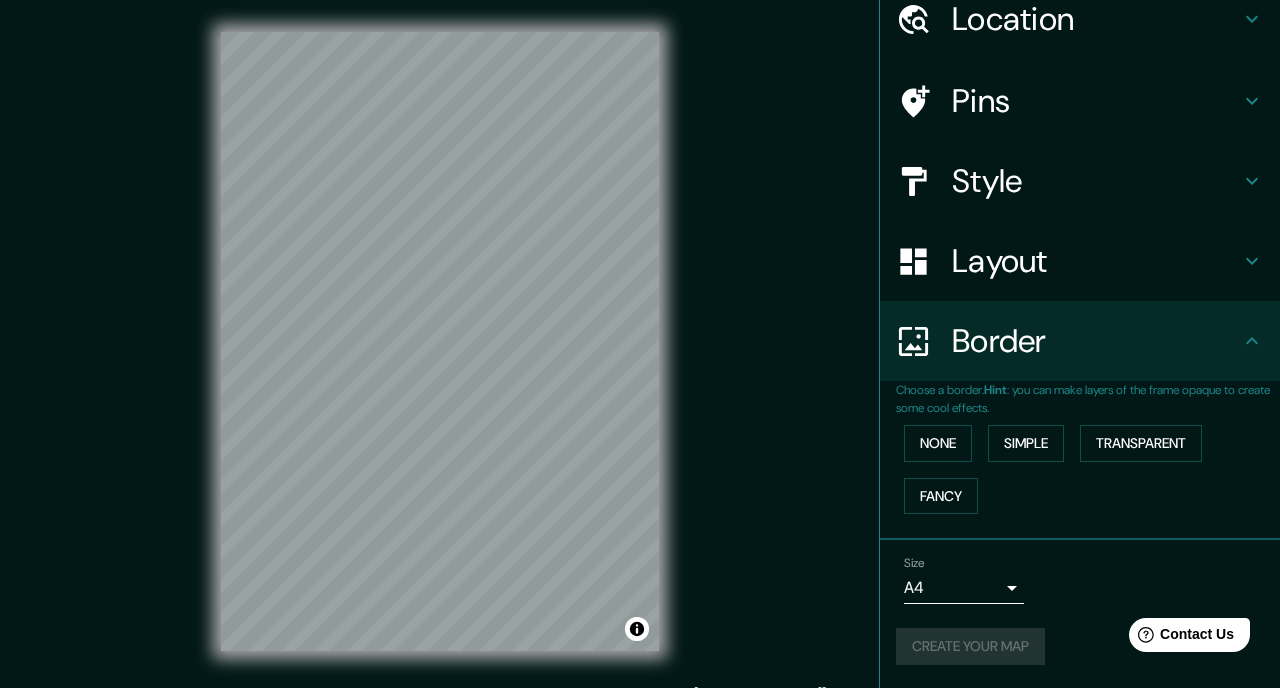 click on "Create your map" at bounding box center [1080, 646] 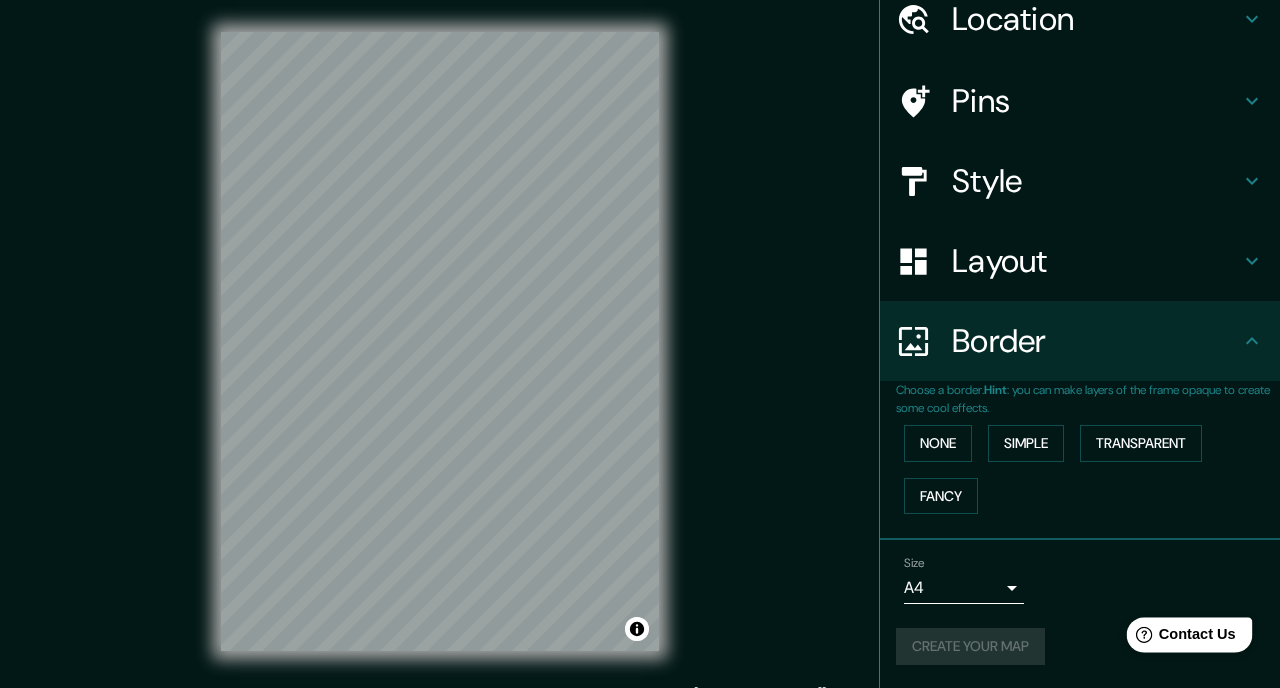click on "Contact Us" at bounding box center [1197, 634] 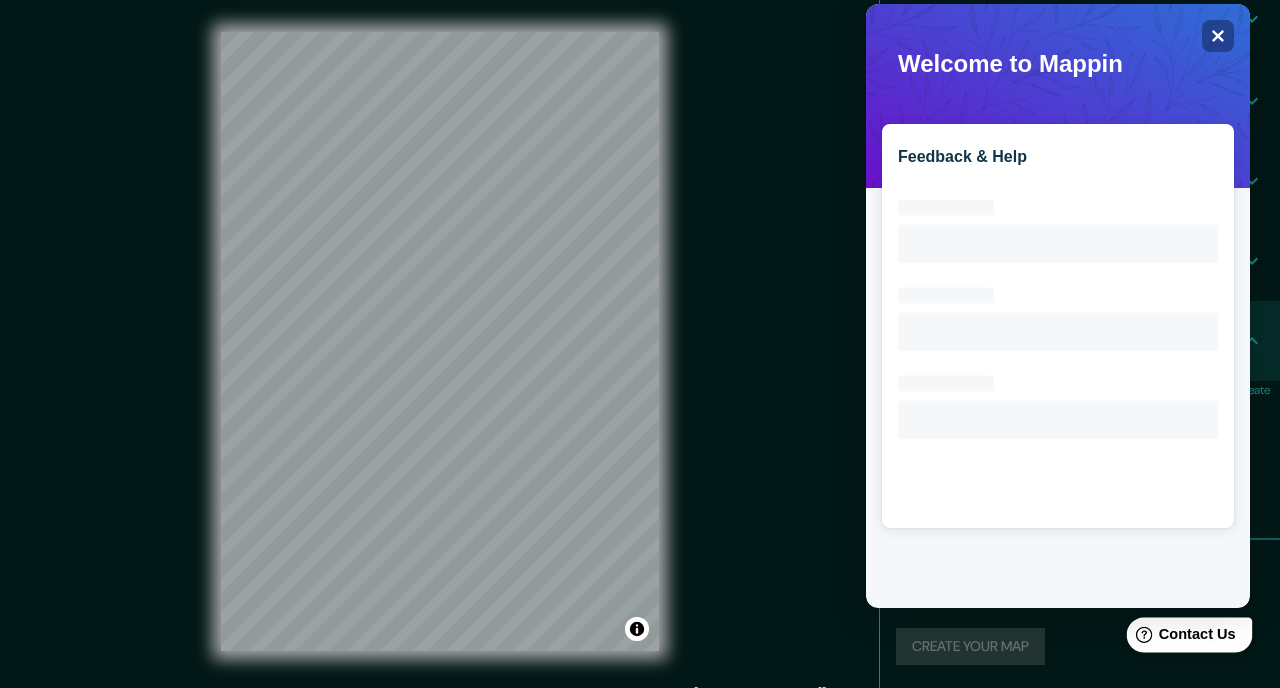 scroll, scrollTop: 0, scrollLeft: 0, axis: both 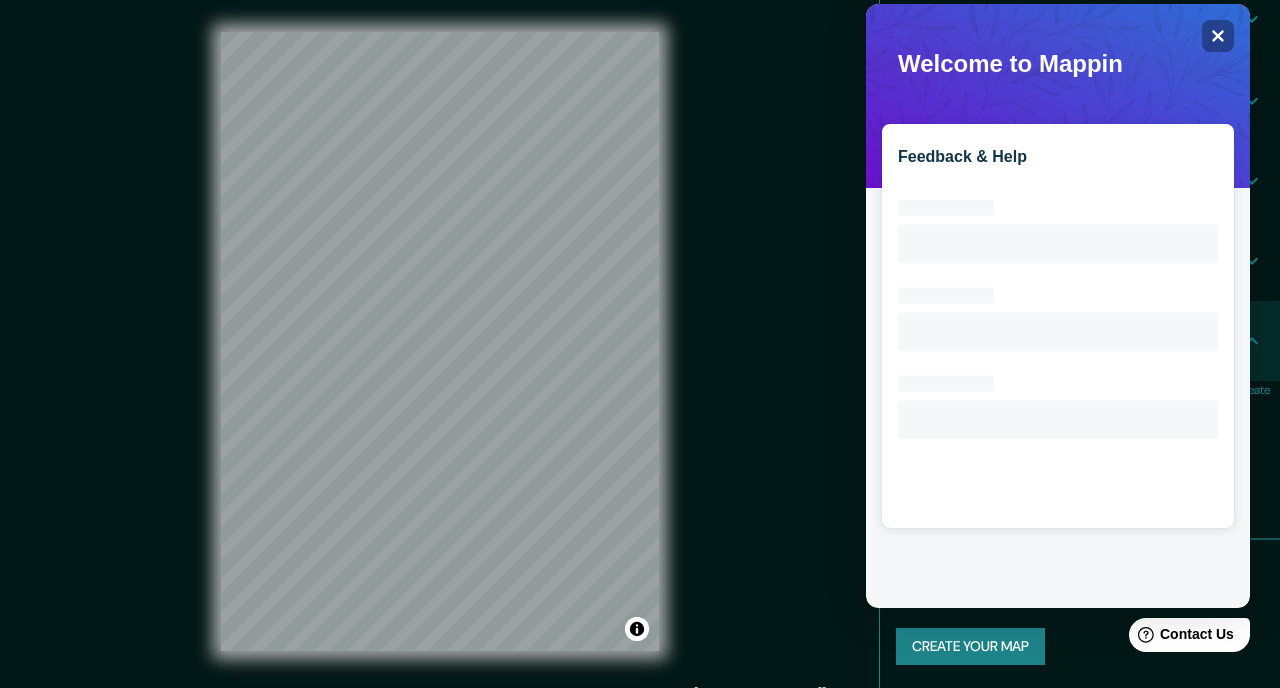 click on "Feedback & Help Loading interface..." at bounding box center (1058, 306) 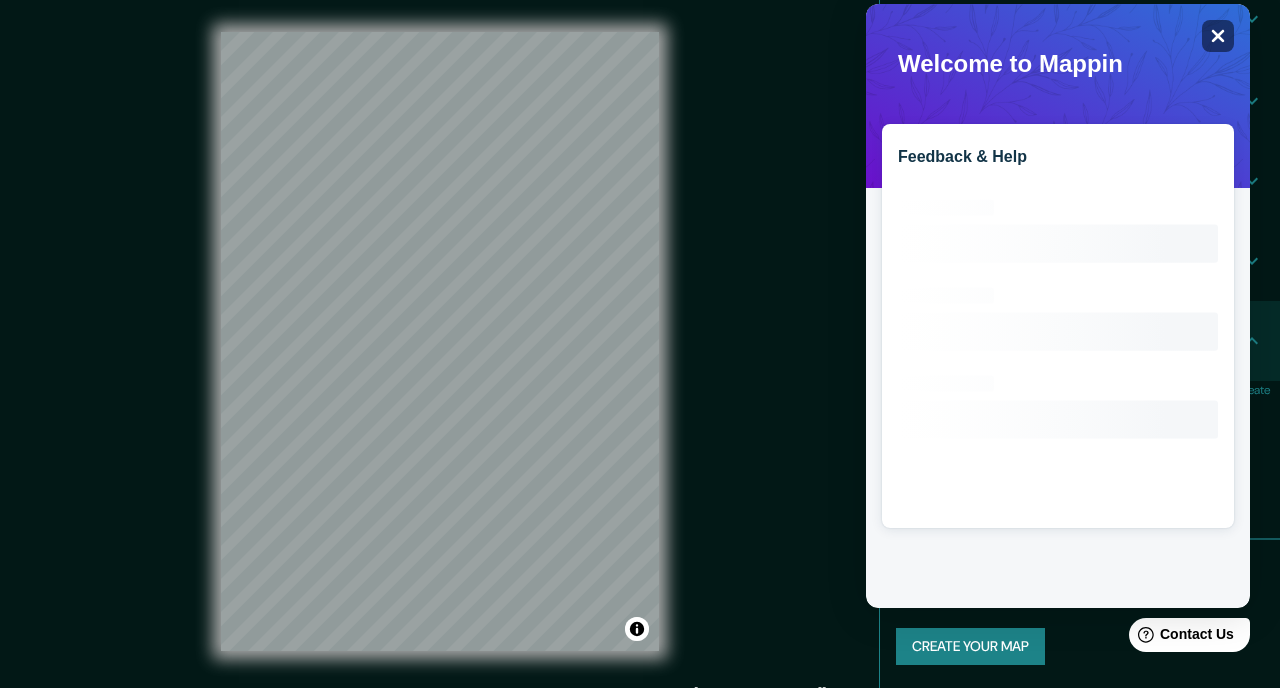 click on "Close" at bounding box center (1218, 36) 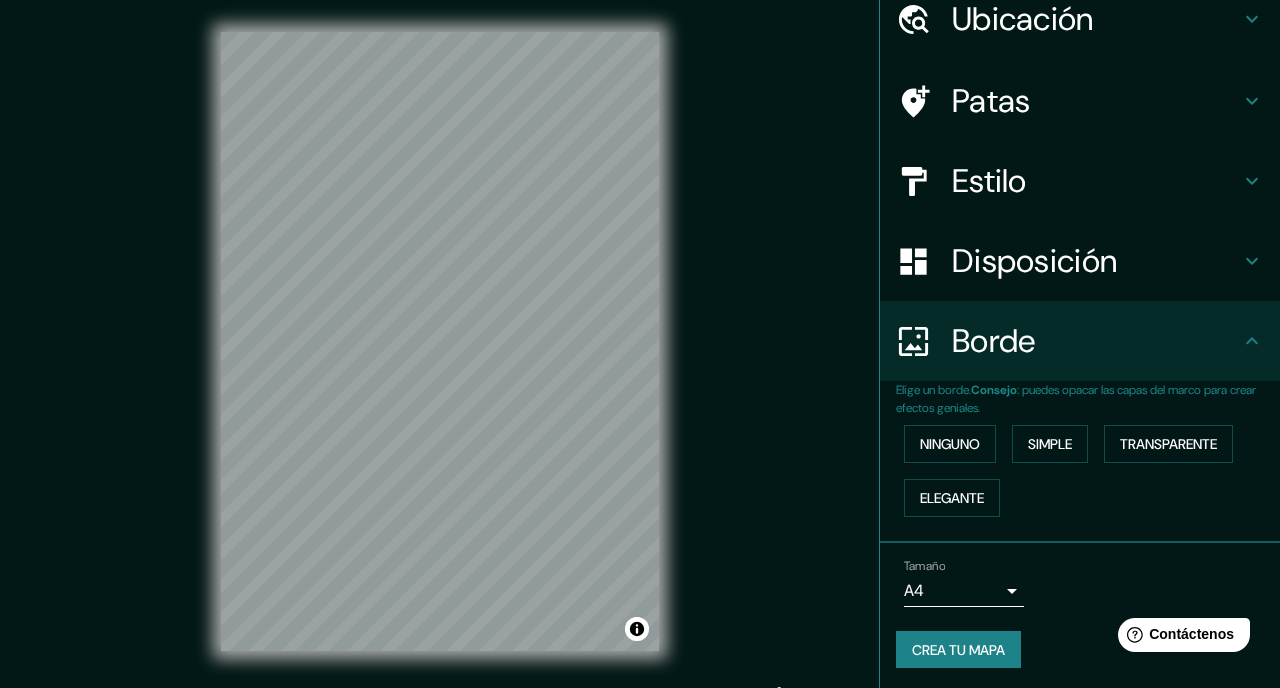 click on "Mappin Ubicación Patas Estilo Disposición [PERSON_NAME] un [PERSON_NAME].  Consejo  : puedes opacar las capas del marco para crear efectos geniales. Ninguno Simple Transparente Elegante Tamaño A4 single Crea tu mapa © Mapbox    © OpenStreetMap    Mejorar este mapa Si tiene algún problema, sugerencia o inquietud, envíe un correo electrónico a  [EMAIL_ADDRESS][DOMAIN_NAME]  .   . ." at bounding box center [640, 357] 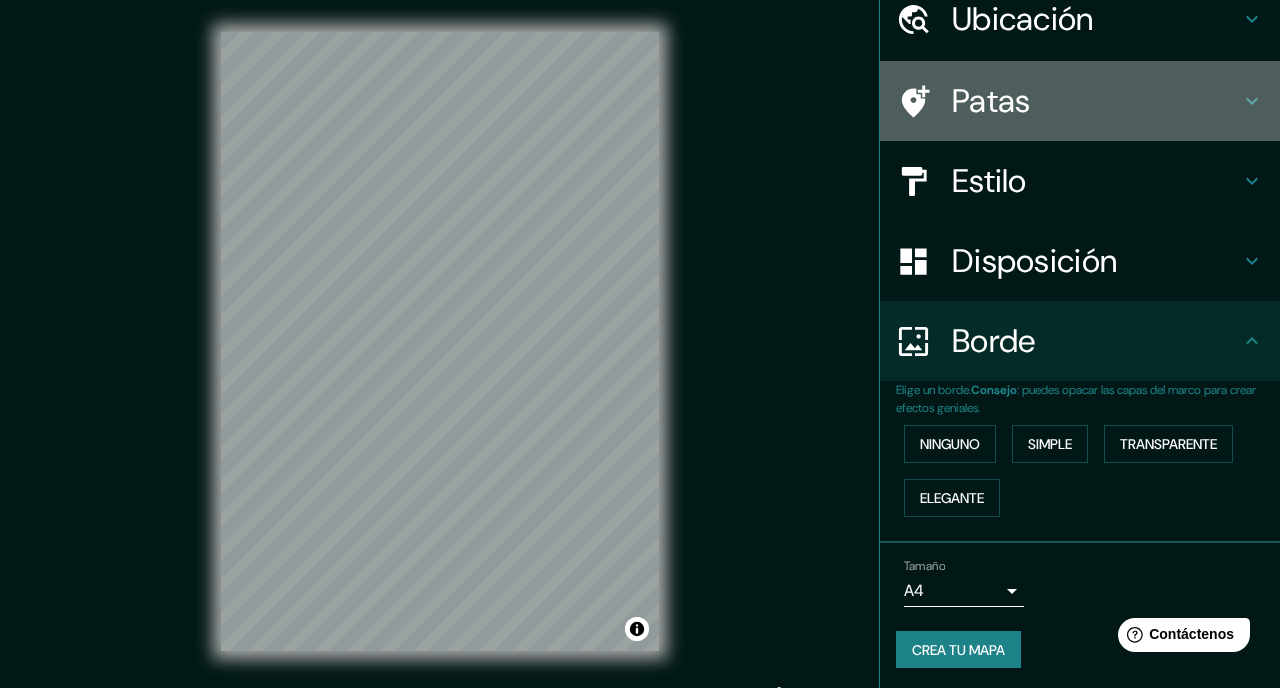 click on "Patas" at bounding box center (991, 101) 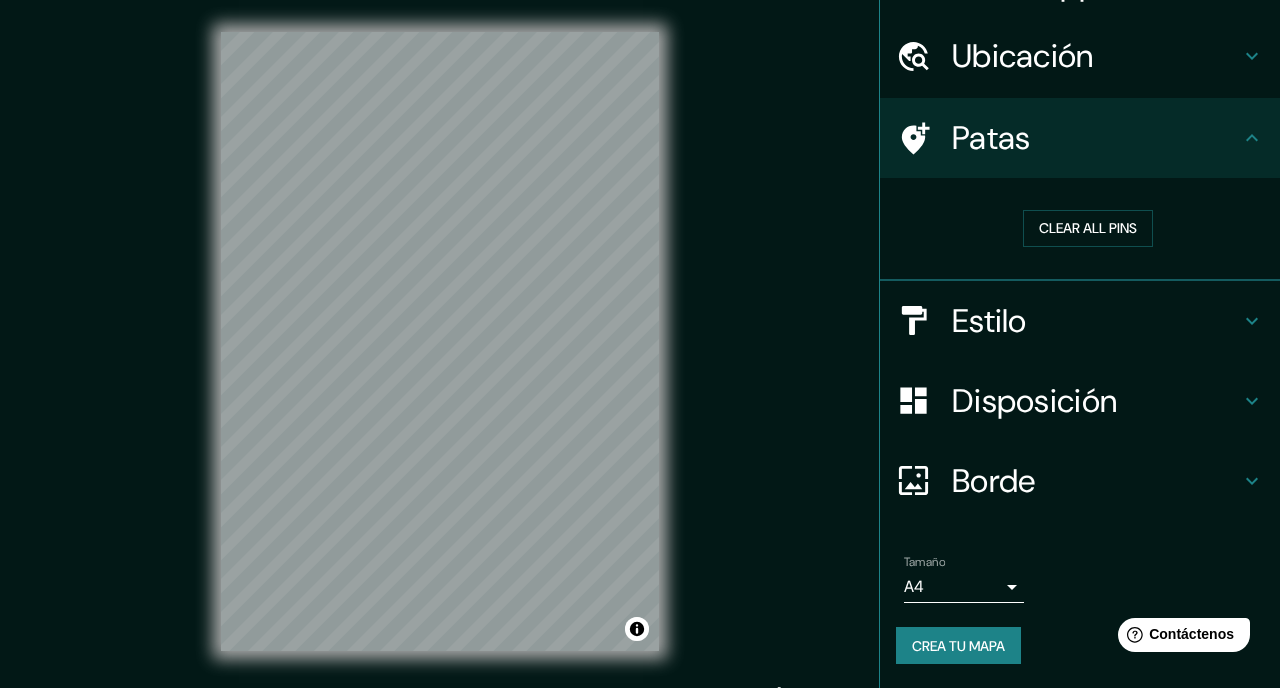 scroll, scrollTop: 48, scrollLeft: 0, axis: vertical 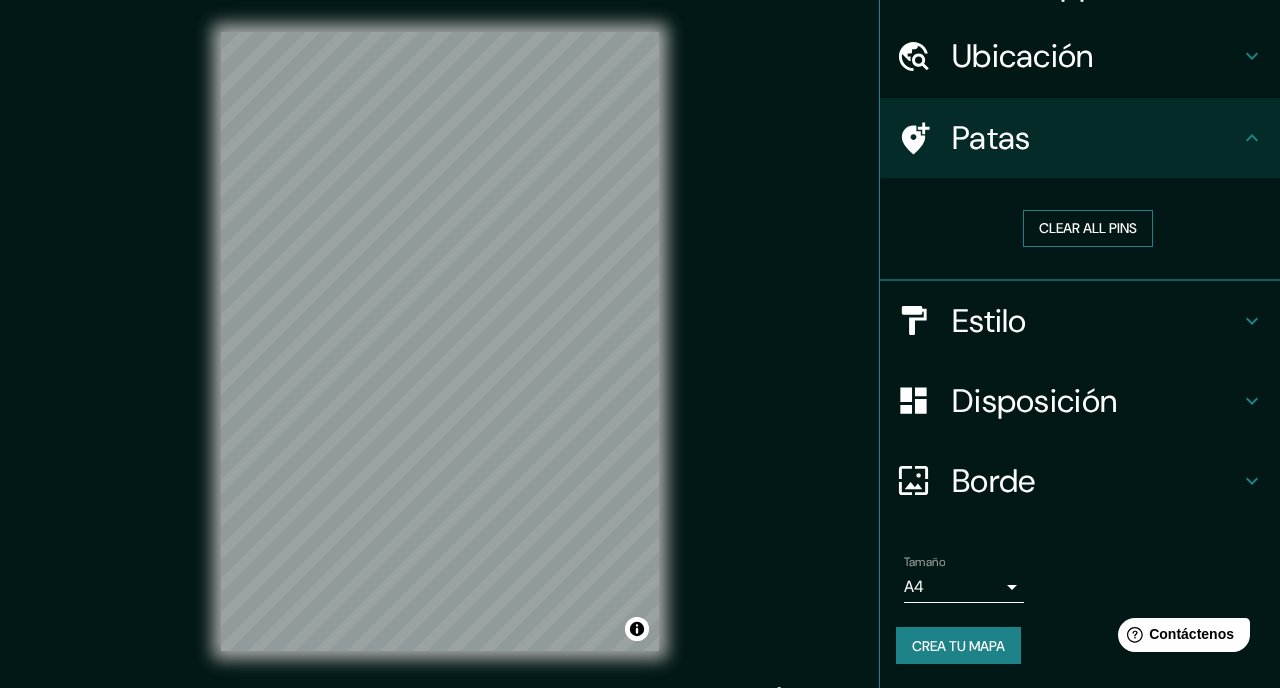 click on "Clear all pins" at bounding box center (1088, 228) 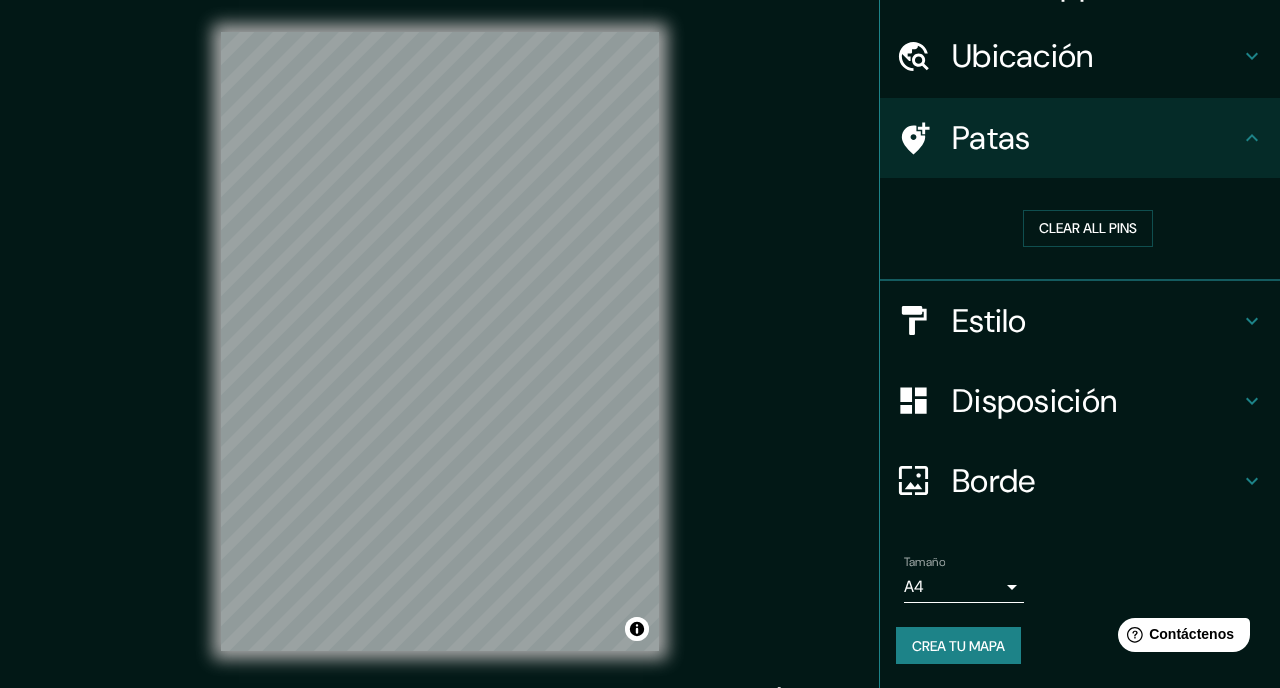 scroll, scrollTop: 4, scrollLeft: 0, axis: vertical 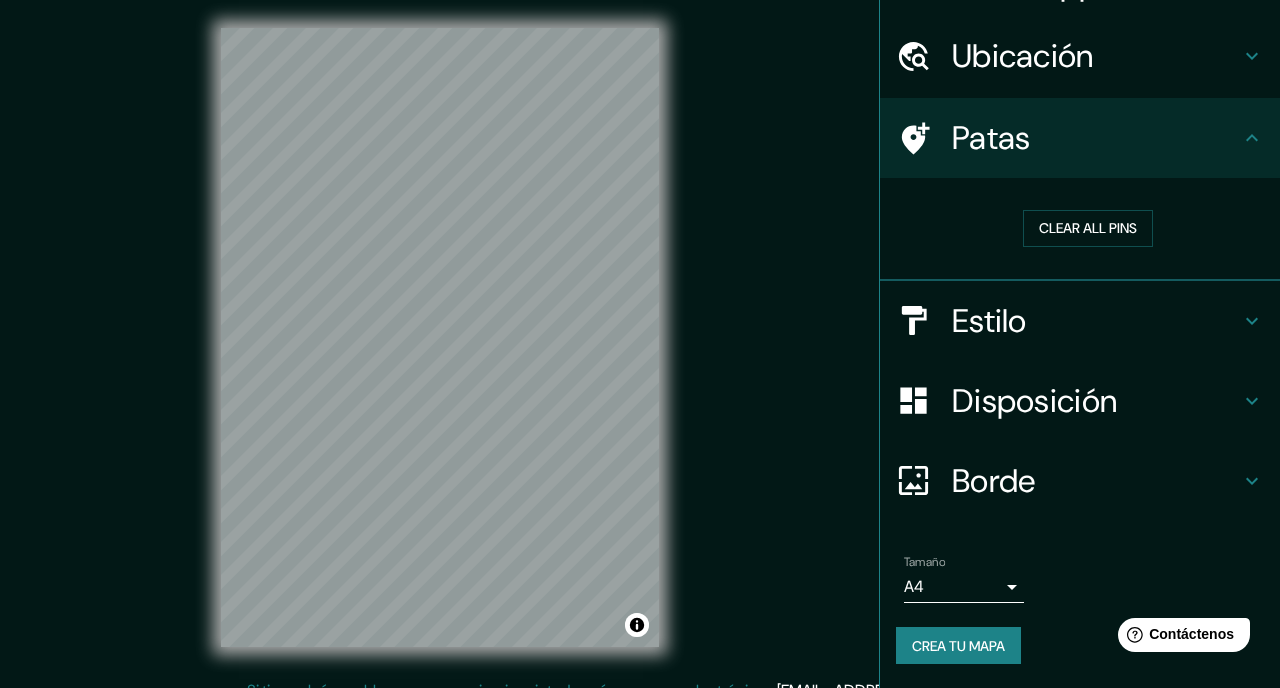 click on "Patas" at bounding box center (1096, 138) 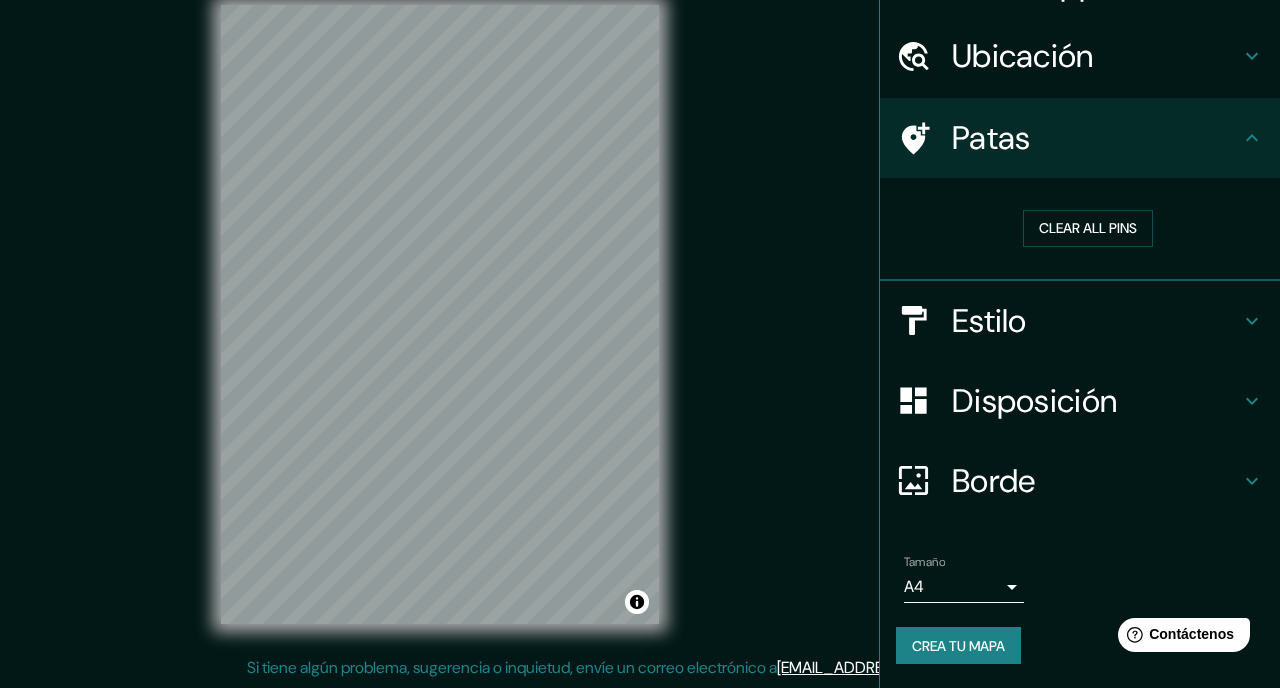 click on "Crea tu mapa" at bounding box center (958, 646) 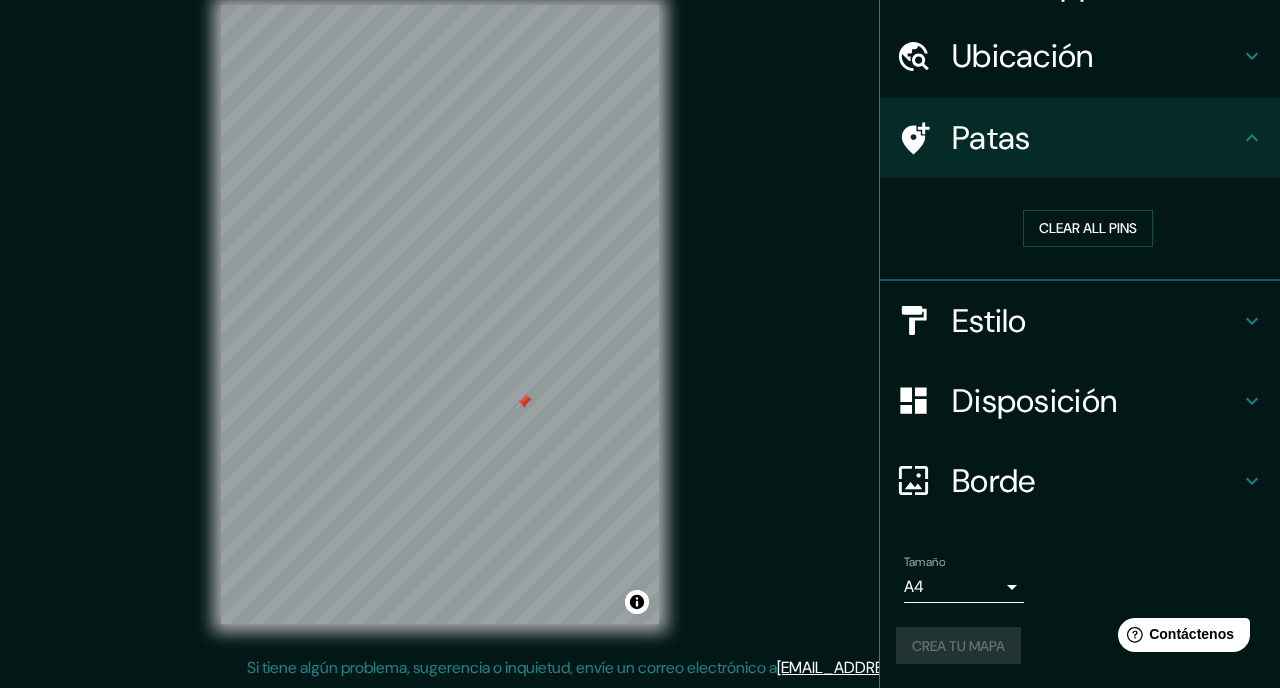 drag, startPoint x: 510, startPoint y: 403, endPoint x: 524, endPoint y: 402, distance: 14.035668 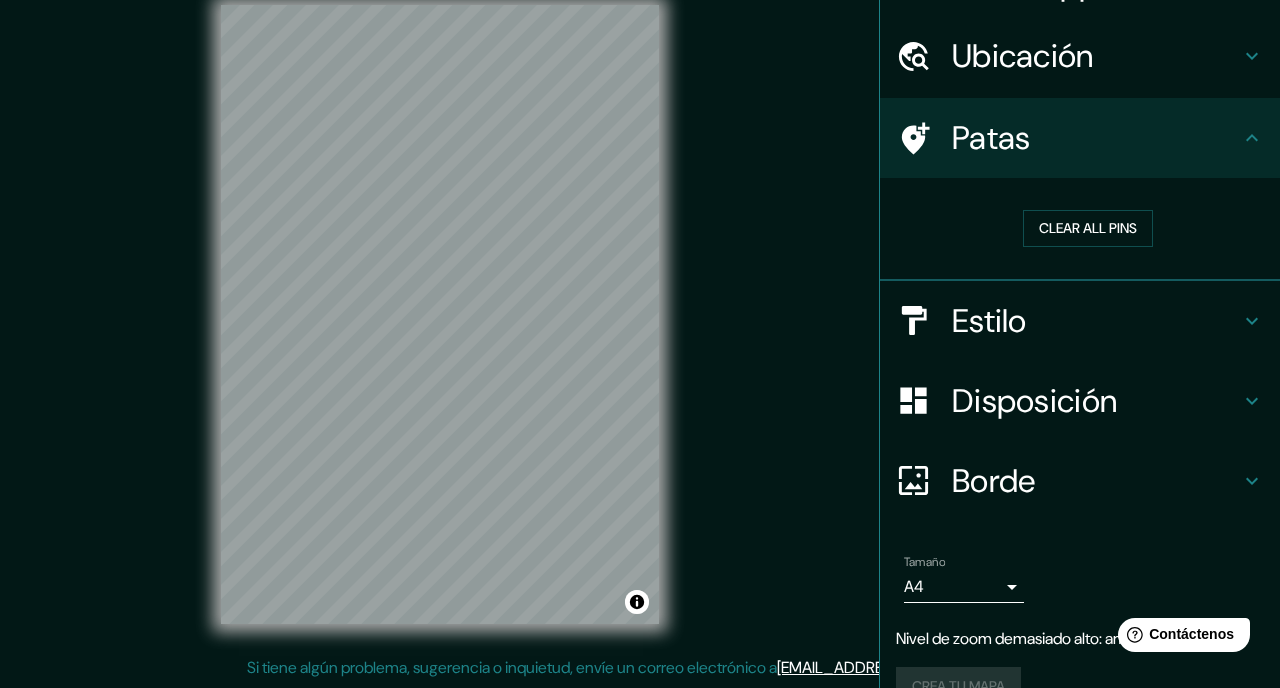 click on "Mappin Ubicación Patas Clear all pins Estilo Disposición [PERSON_NAME] un [PERSON_NAME].  Consejo  : puedes opacar las capas del marco para crear efectos geniales. Ninguno Simple Transparente Elegante Tamaño A4 single Nivel de zoom demasiado alto: amplíe más Crea tu mapa © Mapbox    © OpenStreetMap    Mejorar este mapa Si tiene algún problema, sugerencia o inquietud, envíe un correo electrónico a  [EMAIL_ADDRESS][DOMAIN_NAME]  .   . ." at bounding box center (640, 330) 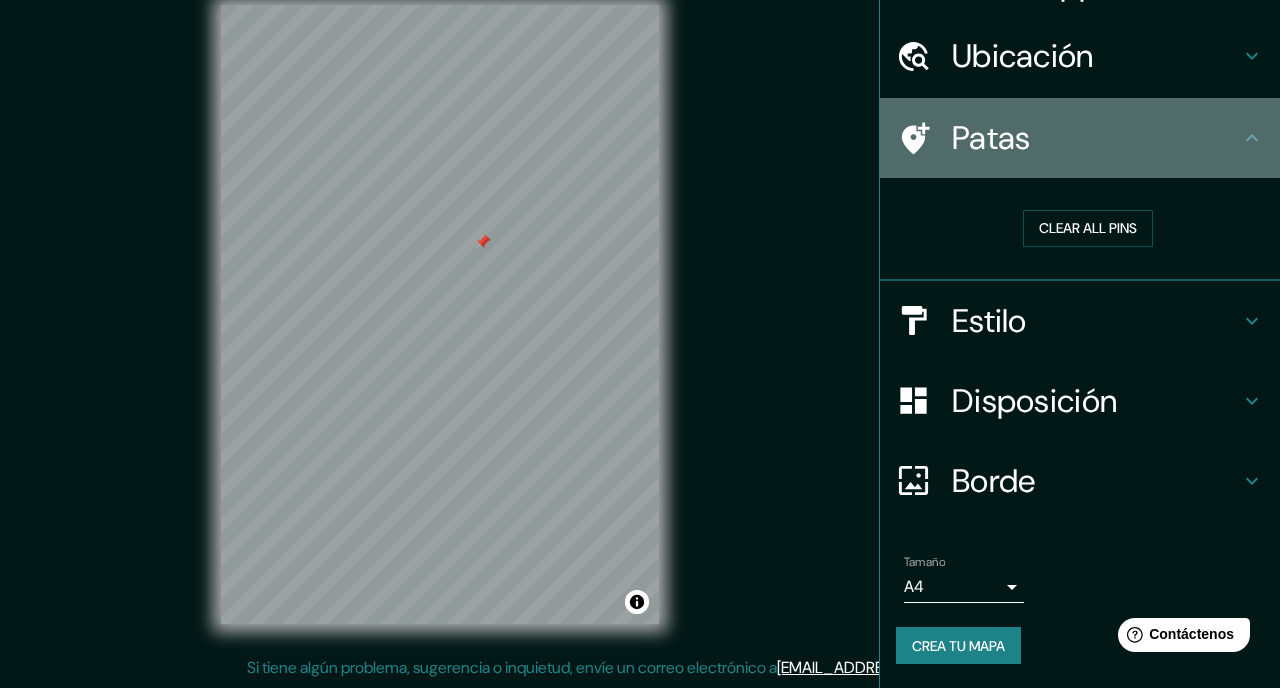 click on "Patas" at bounding box center (1096, 138) 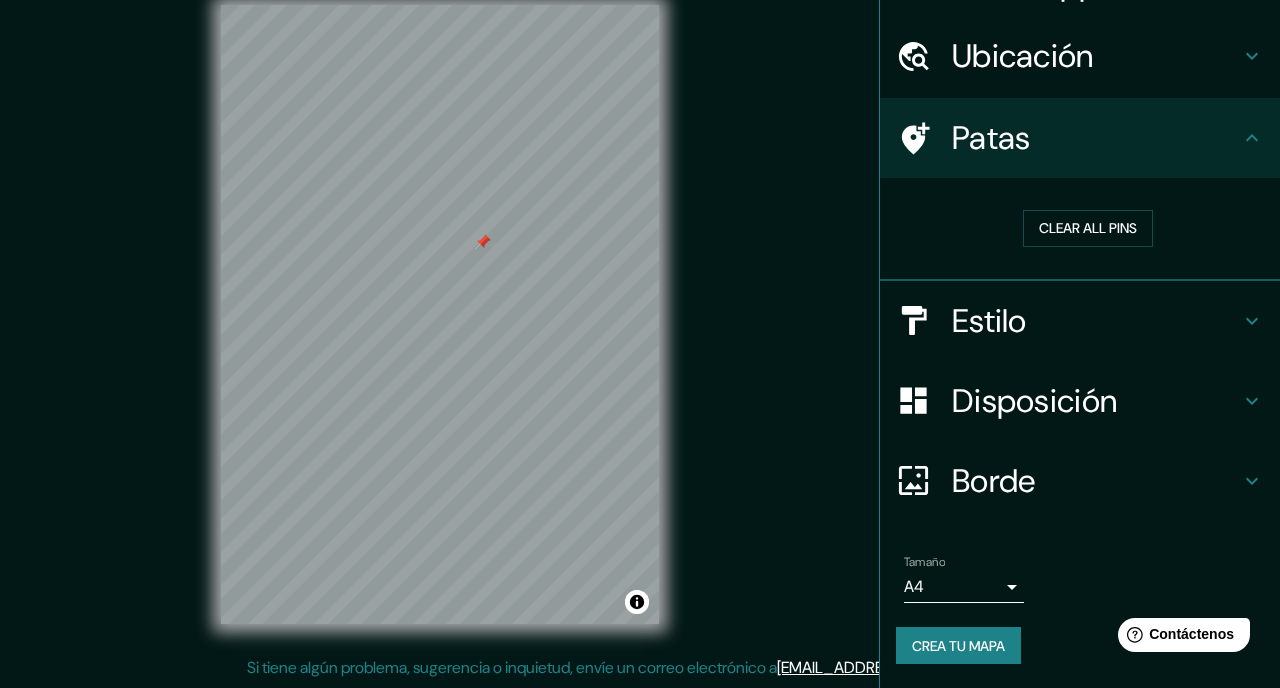 click on "Mappin Ubicación Patas Clear all pins Estilo Disposición [PERSON_NAME] un [PERSON_NAME].  Consejo  : puedes opacar las capas del marco para crear efectos geniales. Ninguno Simple Transparente Elegante Tamaño A4 single Crea tu mapa © Mapbox    © OpenStreetMap    Mejorar este mapa Si tiene algún problema, sugerencia o inquietud, envíe un correo electrónico a  [EMAIL_ADDRESS][DOMAIN_NAME]  .   . ." at bounding box center [640, 330] 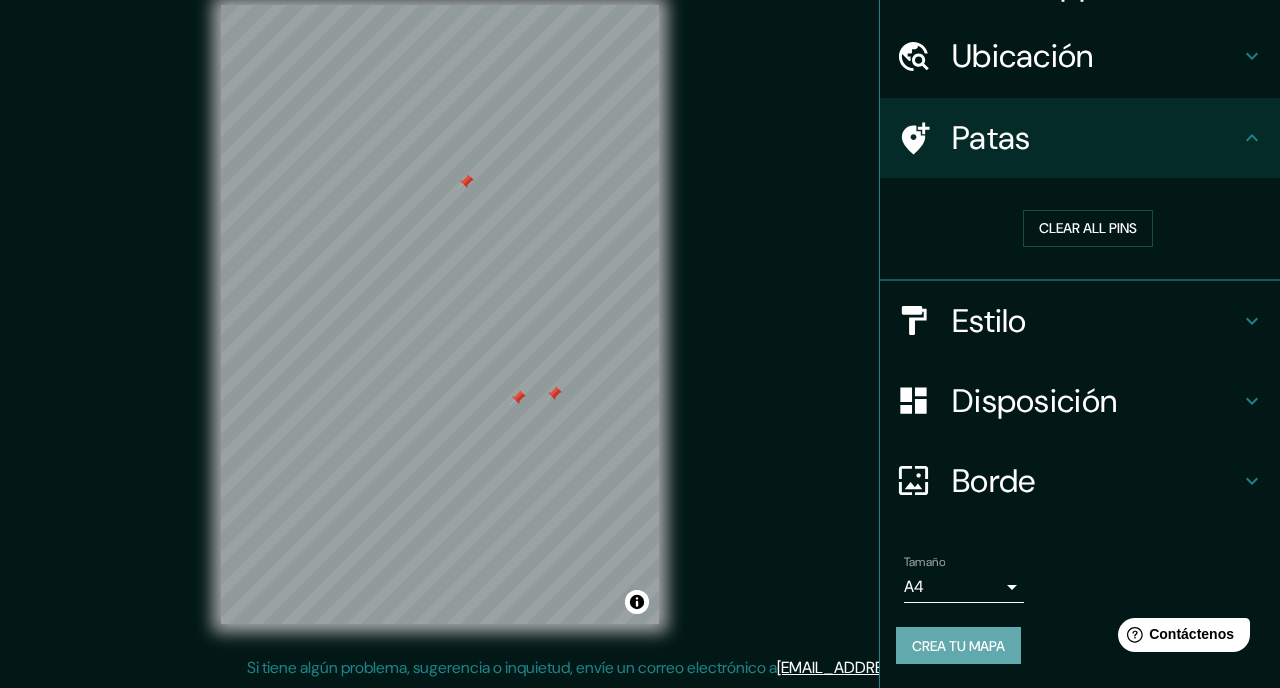 click on "Crea tu mapa" at bounding box center [958, 646] 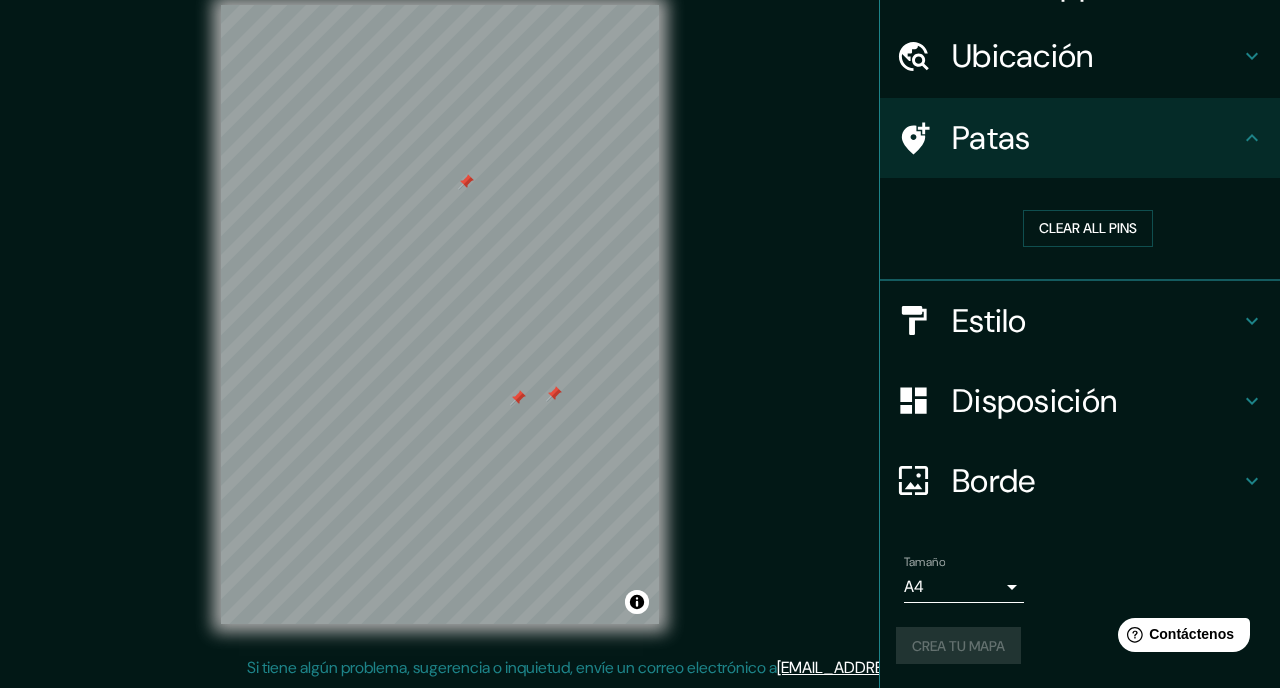 click on "Crea tu mapa" at bounding box center (1080, 646) 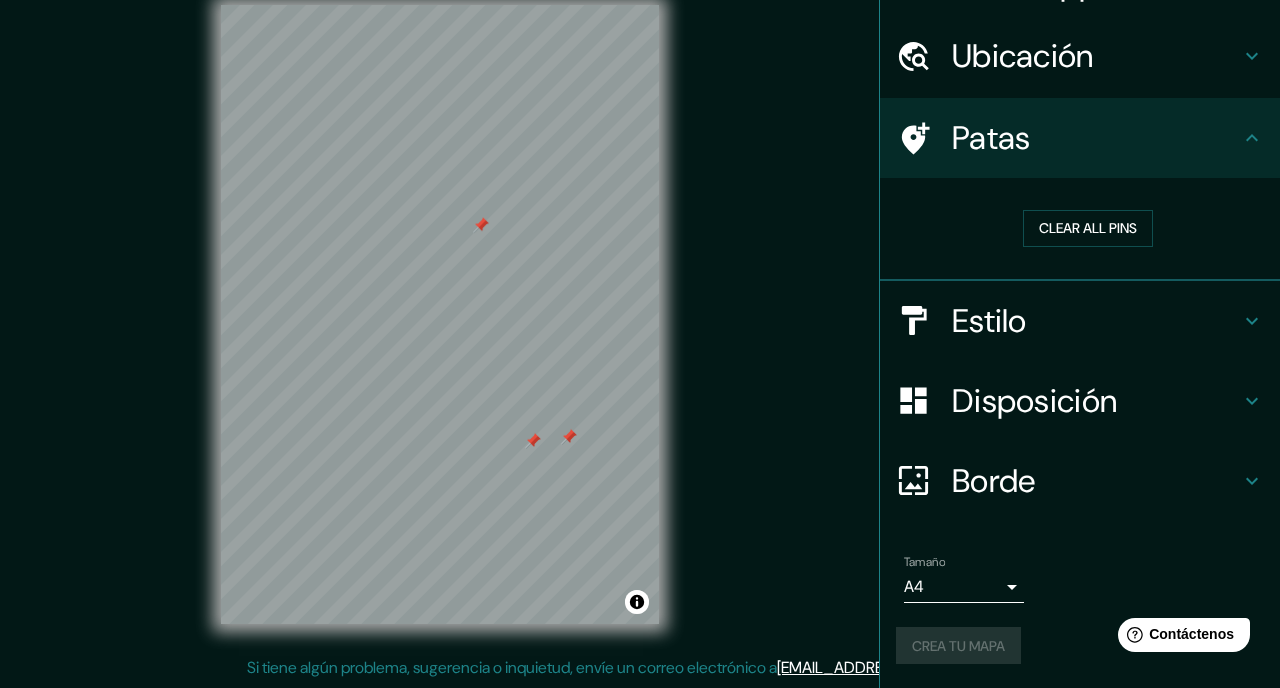 drag, startPoint x: 469, startPoint y: 189, endPoint x: 488, endPoint y: 242, distance: 56.302753 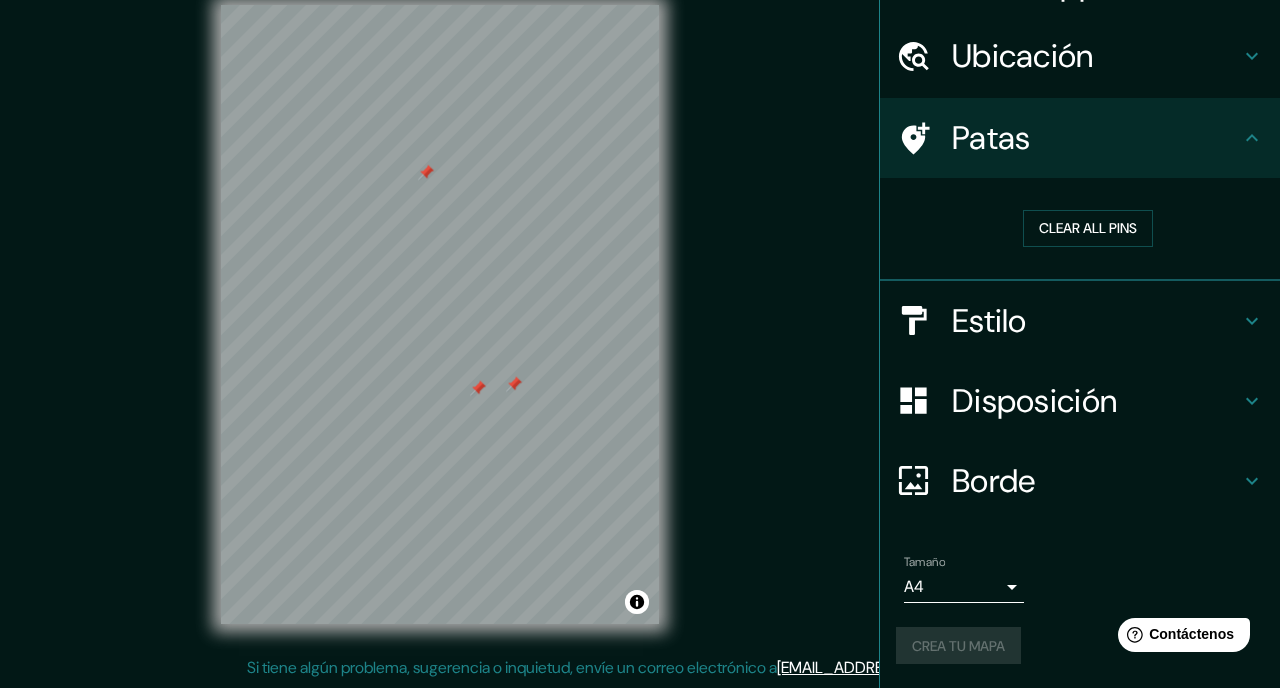 drag, startPoint x: 484, startPoint y: 229, endPoint x: 428, endPoint y: 170, distance: 81.34495 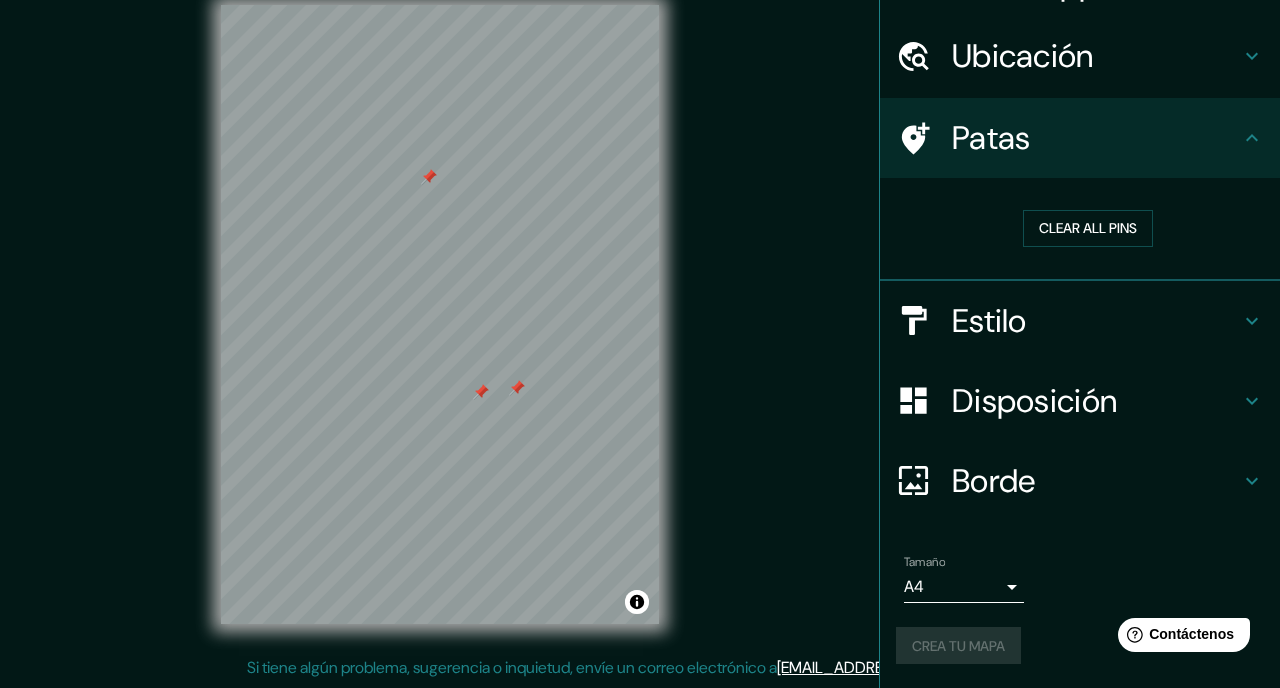 click at bounding box center [517, 388] 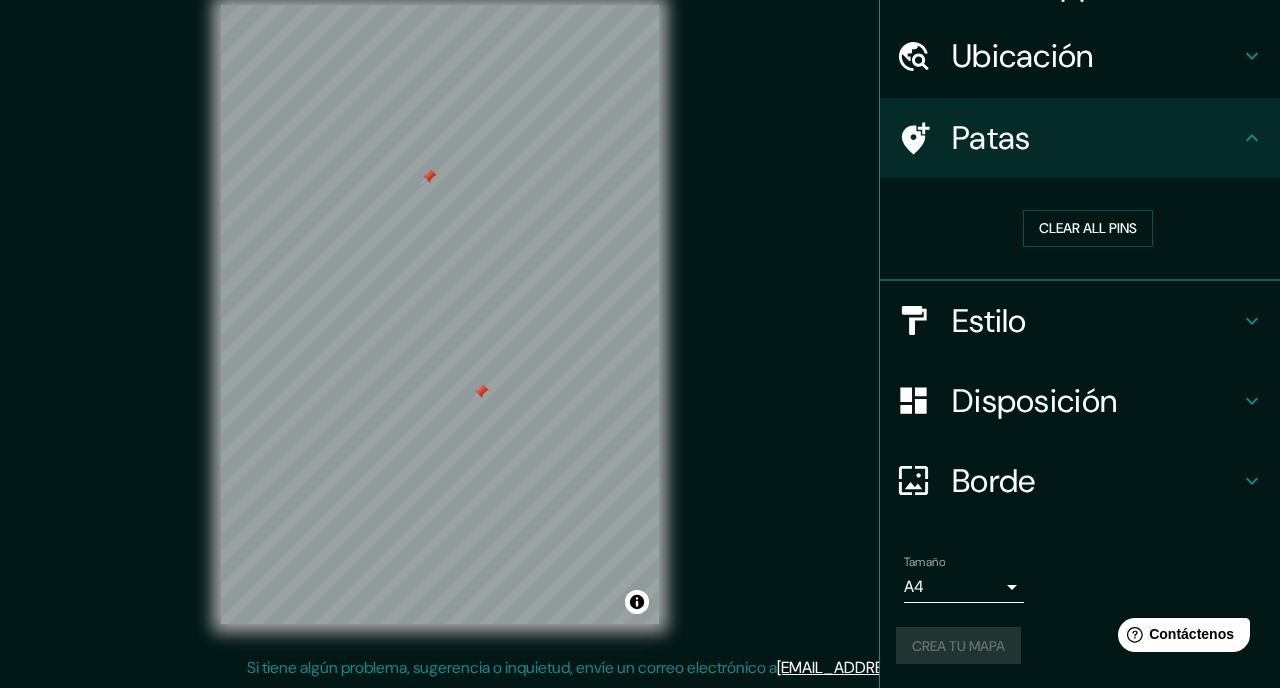 click at bounding box center (481, 392) 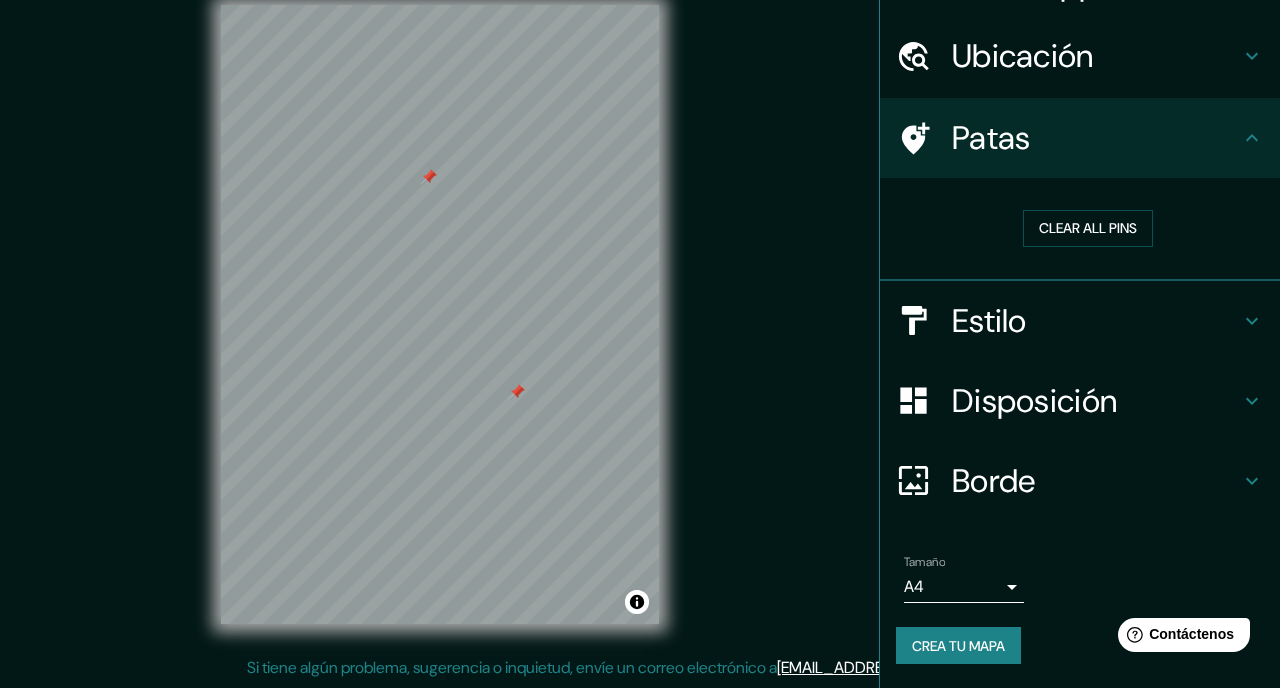 click at bounding box center [429, 177] 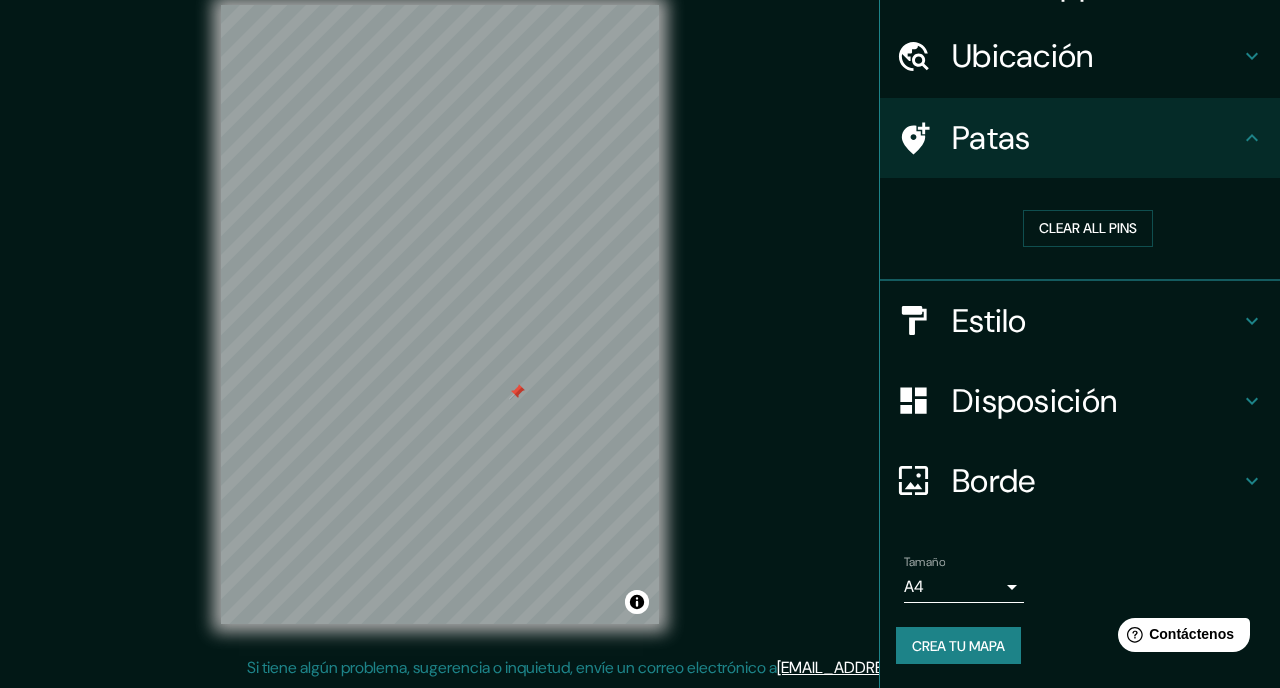 click on "Crea tu mapa" at bounding box center (958, 646) 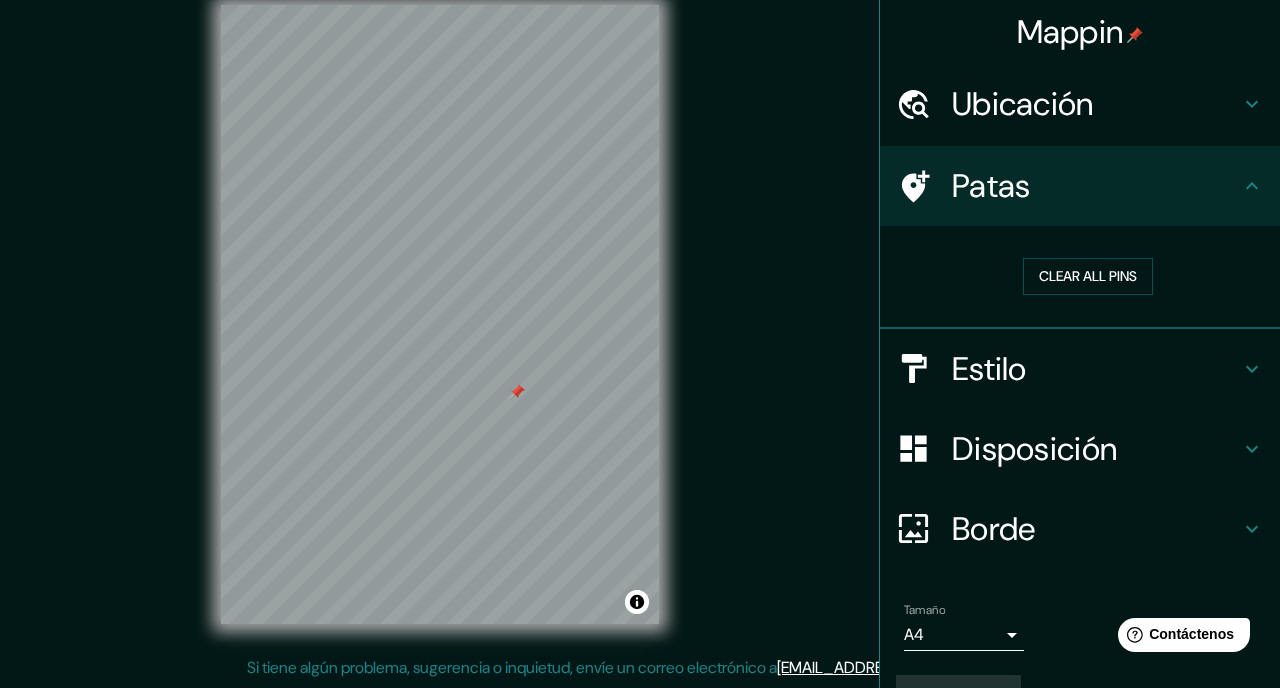 scroll, scrollTop: 48, scrollLeft: 0, axis: vertical 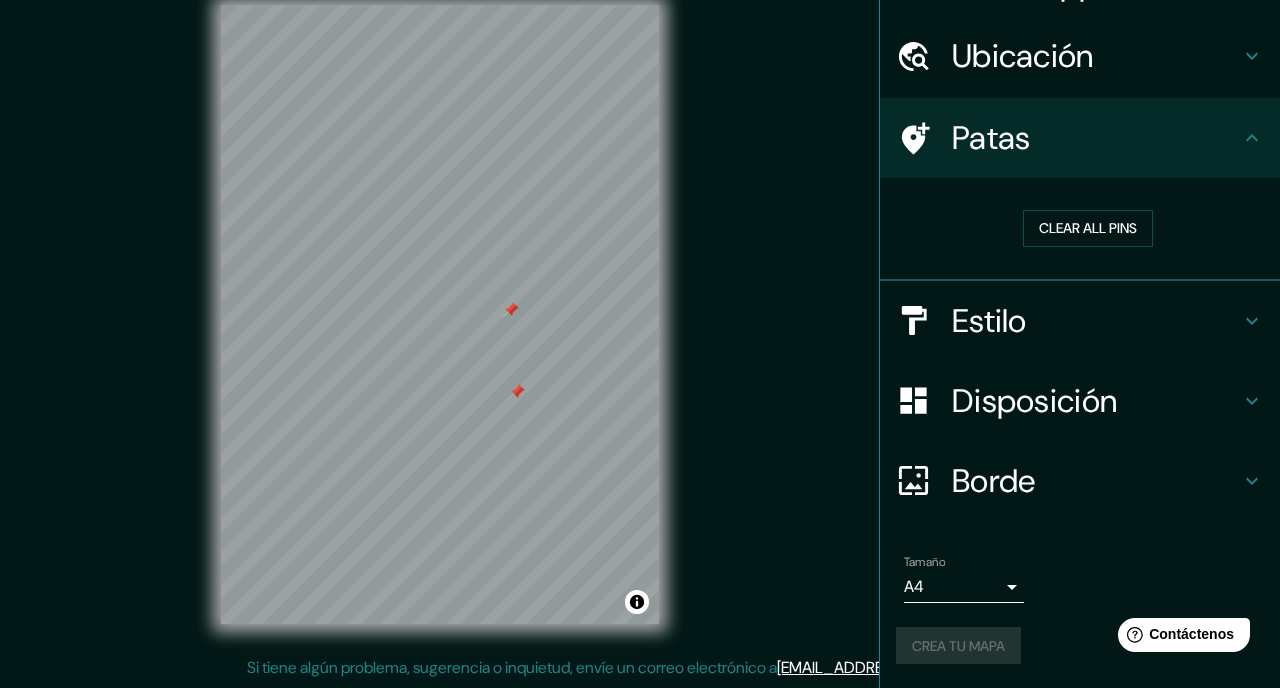 click at bounding box center [511, 310] 